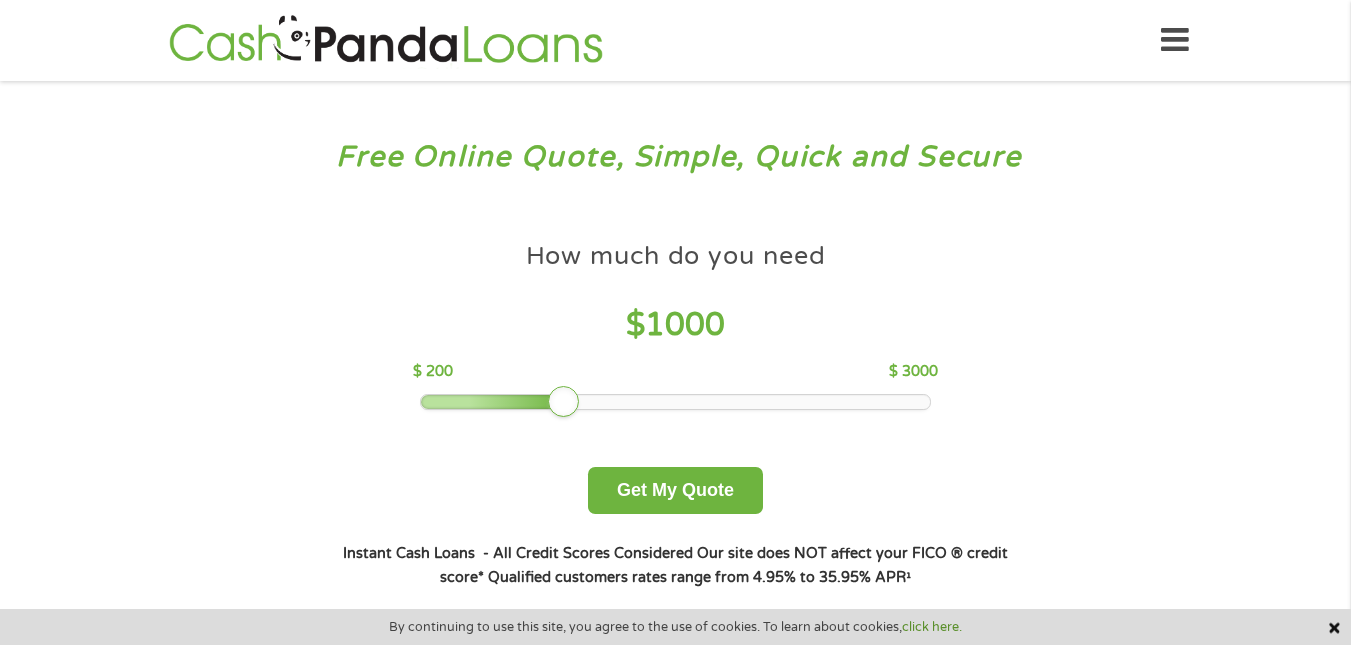scroll, scrollTop: 0, scrollLeft: 0, axis: both 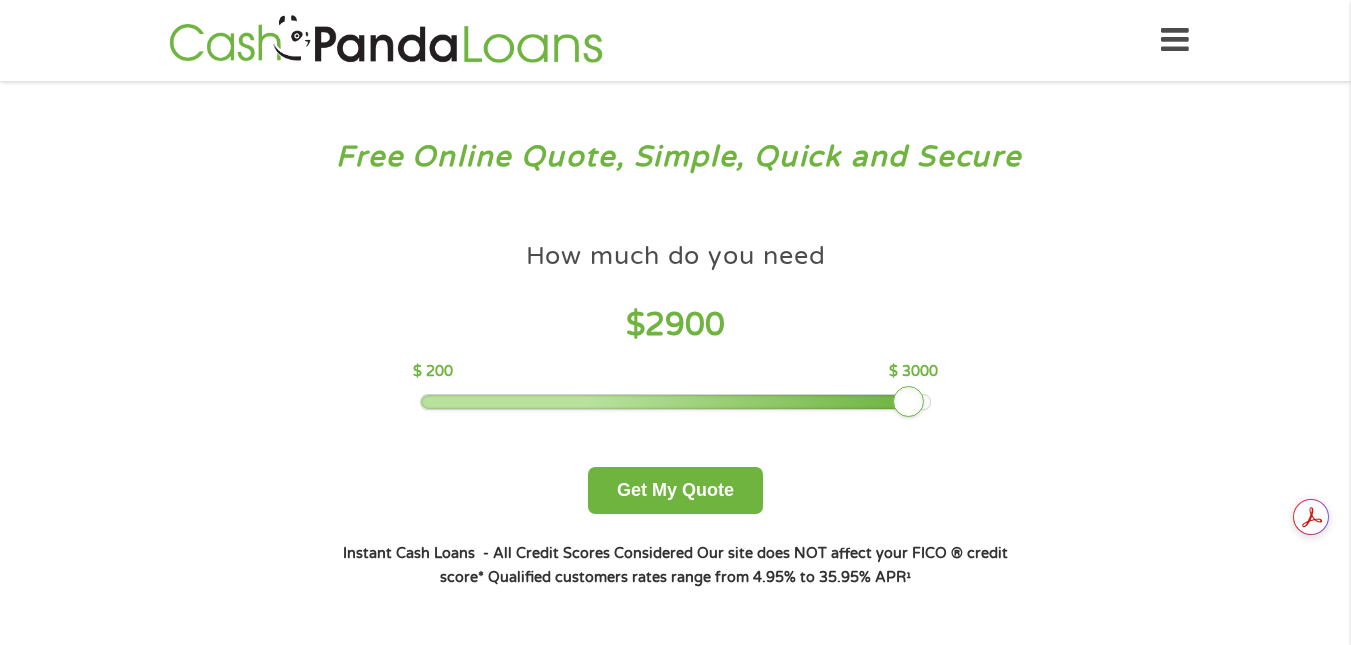 click at bounding box center [675, 402] 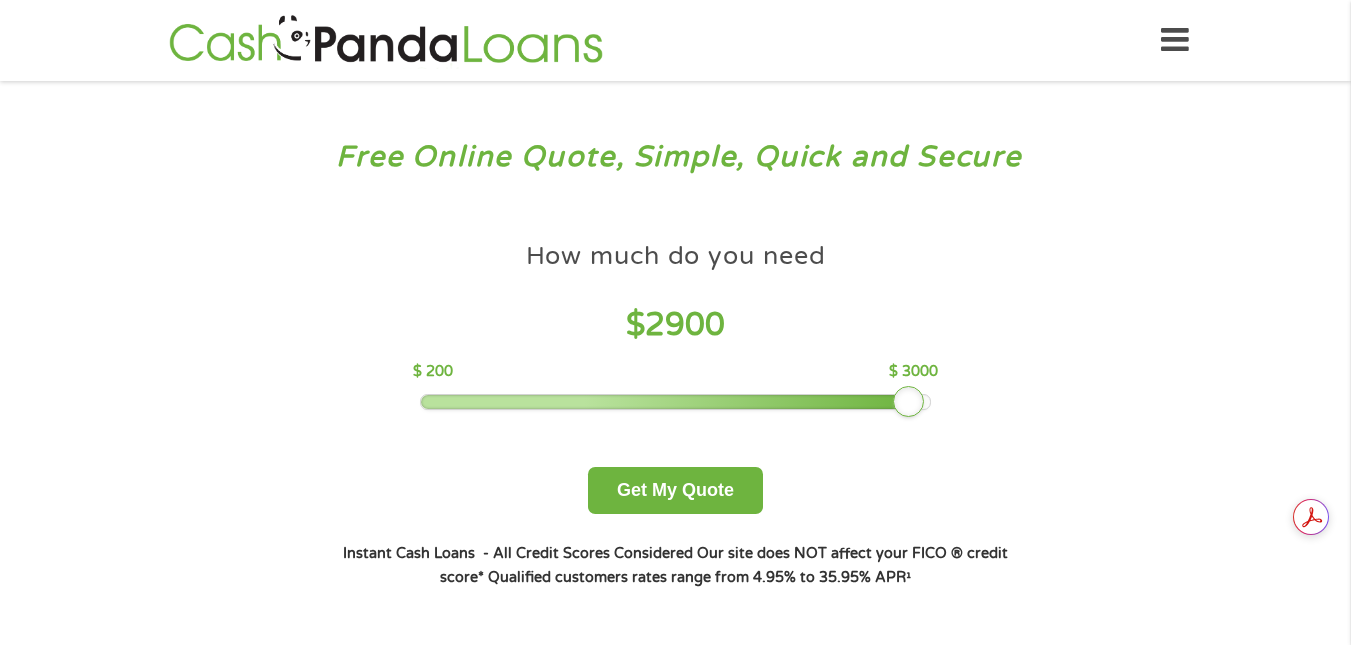 click at bounding box center [909, 402] 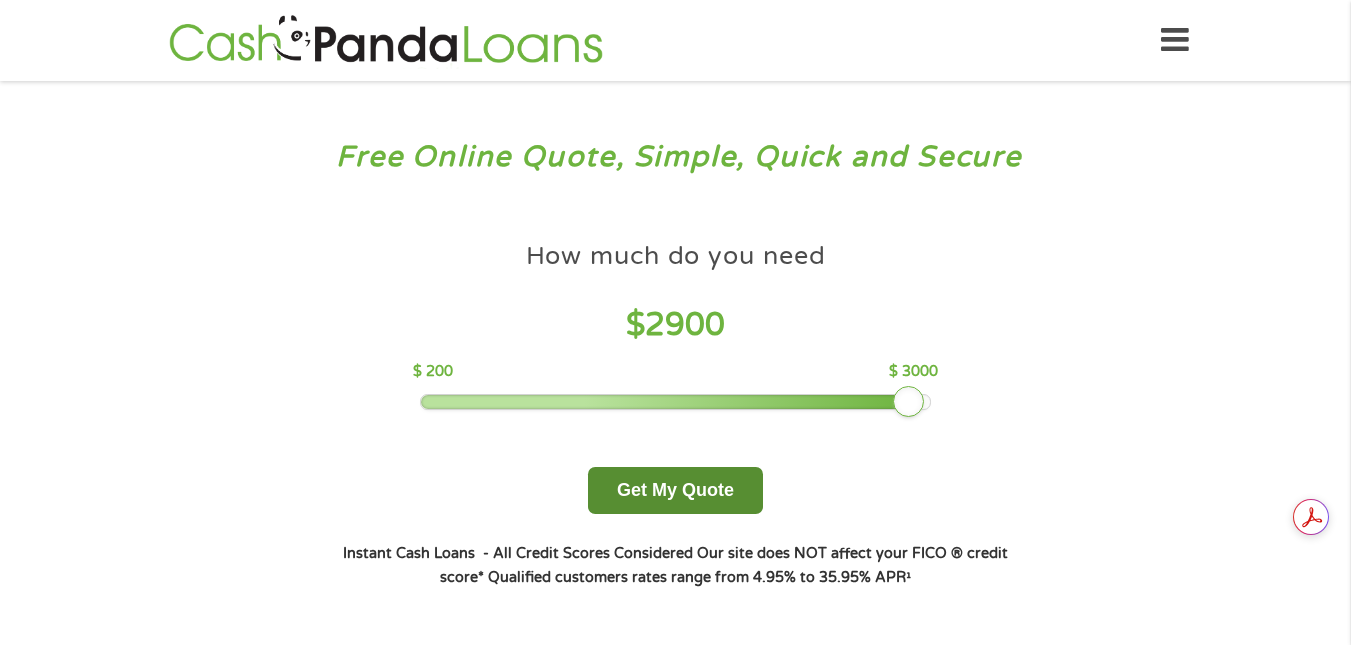 click on "Get My Quote" at bounding box center [675, 490] 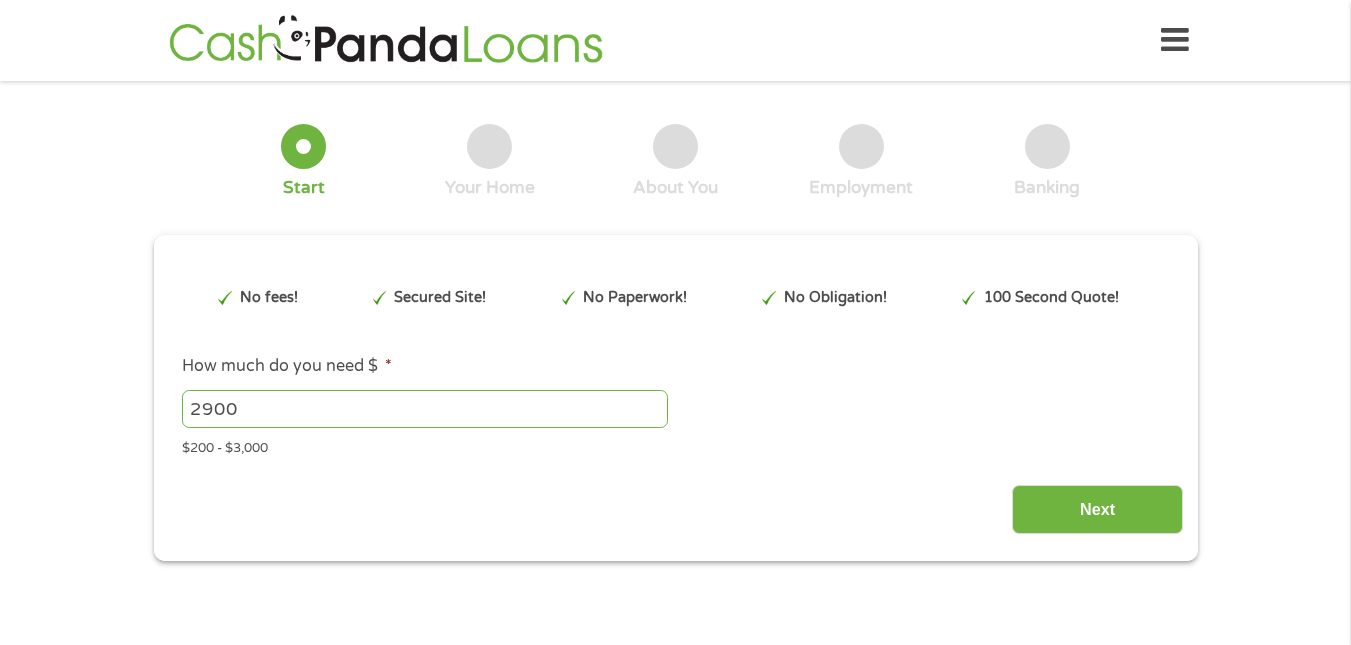 scroll, scrollTop: 0, scrollLeft: 0, axis: both 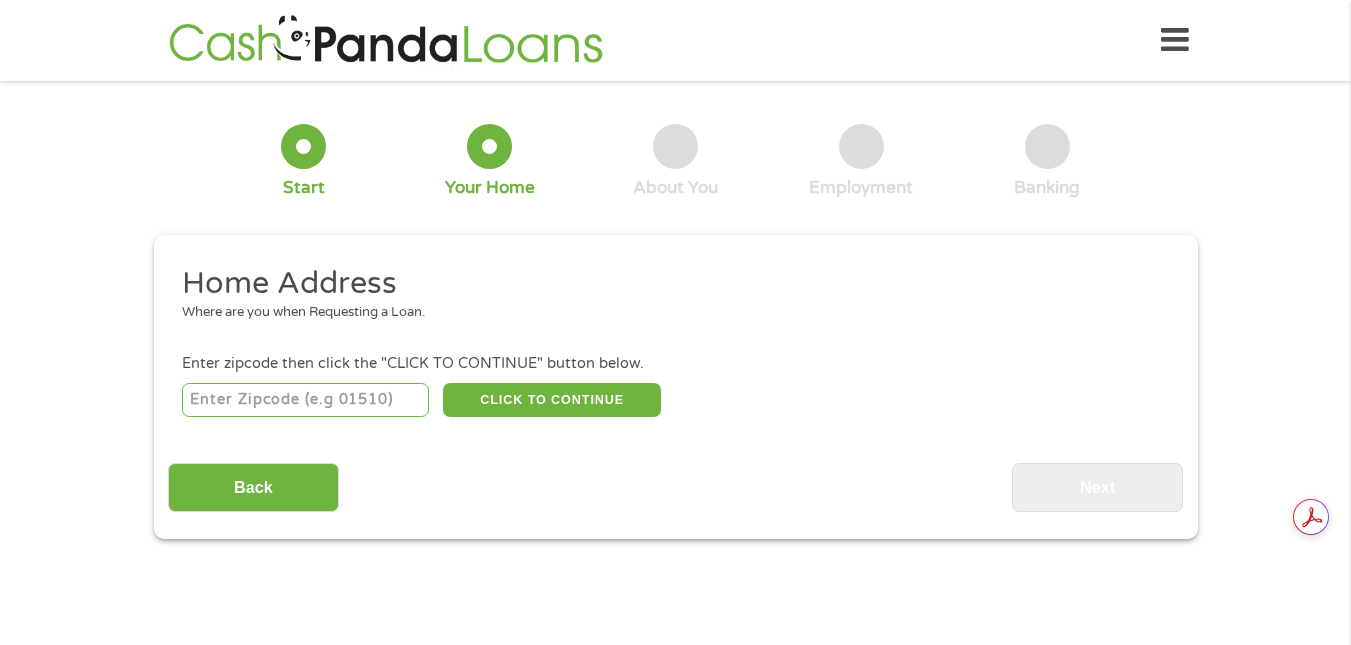 click at bounding box center (305, 400) 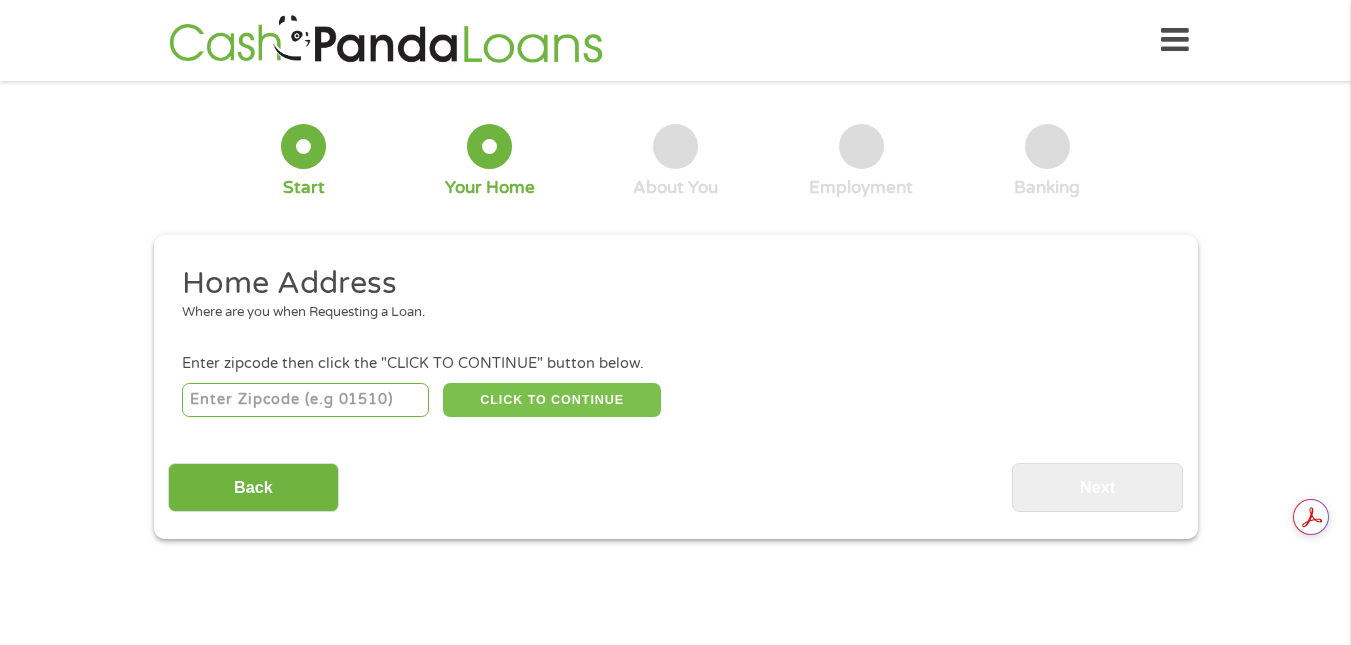 click on "CLICK TO CONTINUE" at bounding box center [552, 400] 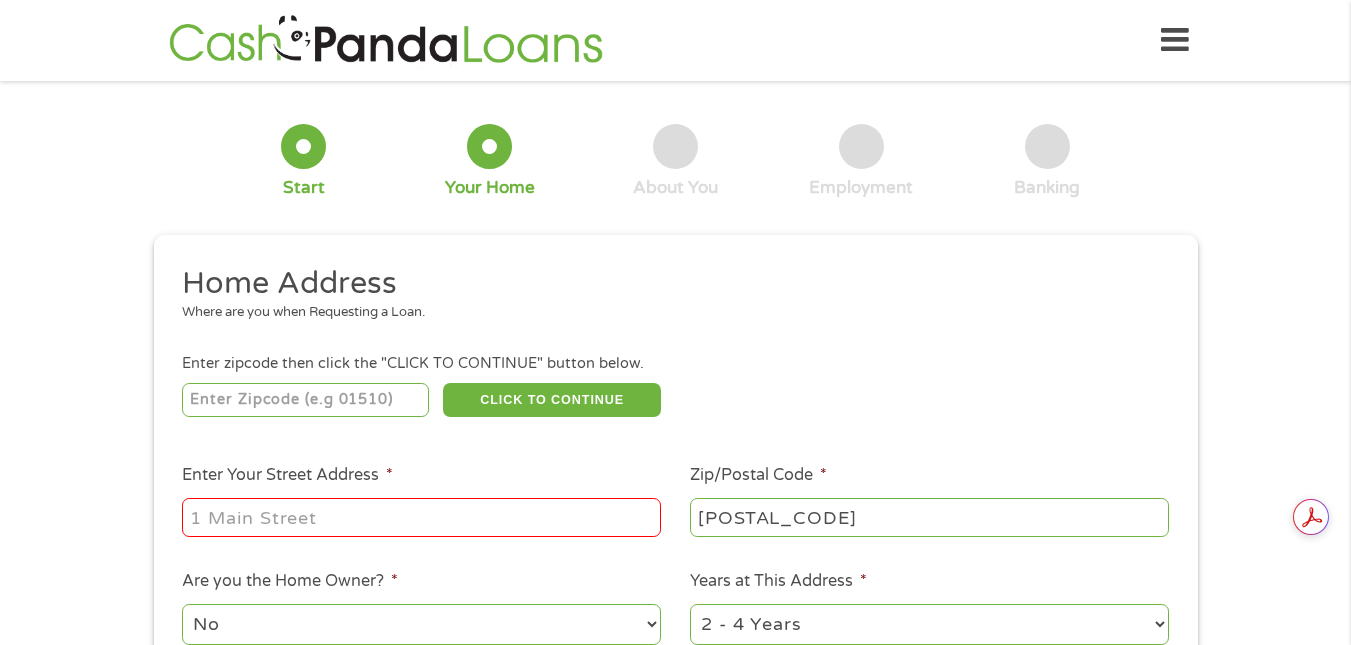 click on "Enter Your Street Address *" at bounding box center [421, 517] 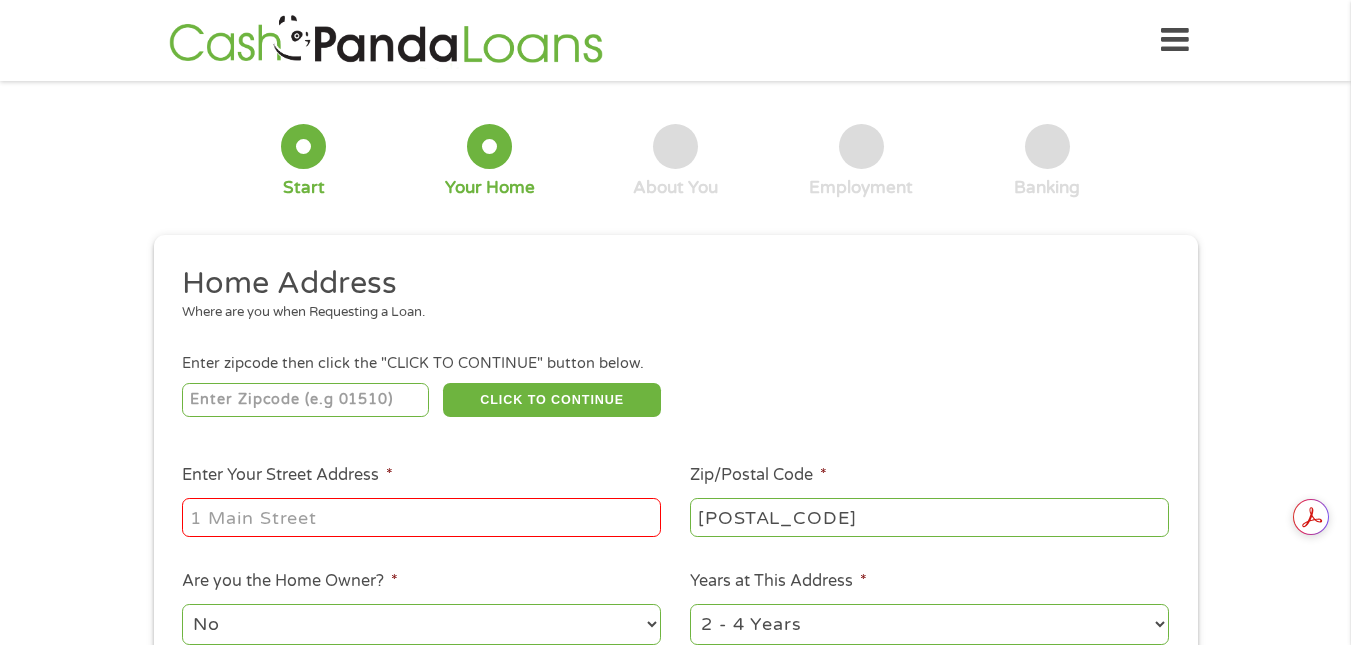 type on "6241 N Winthrop Ave Apt 407, 407" 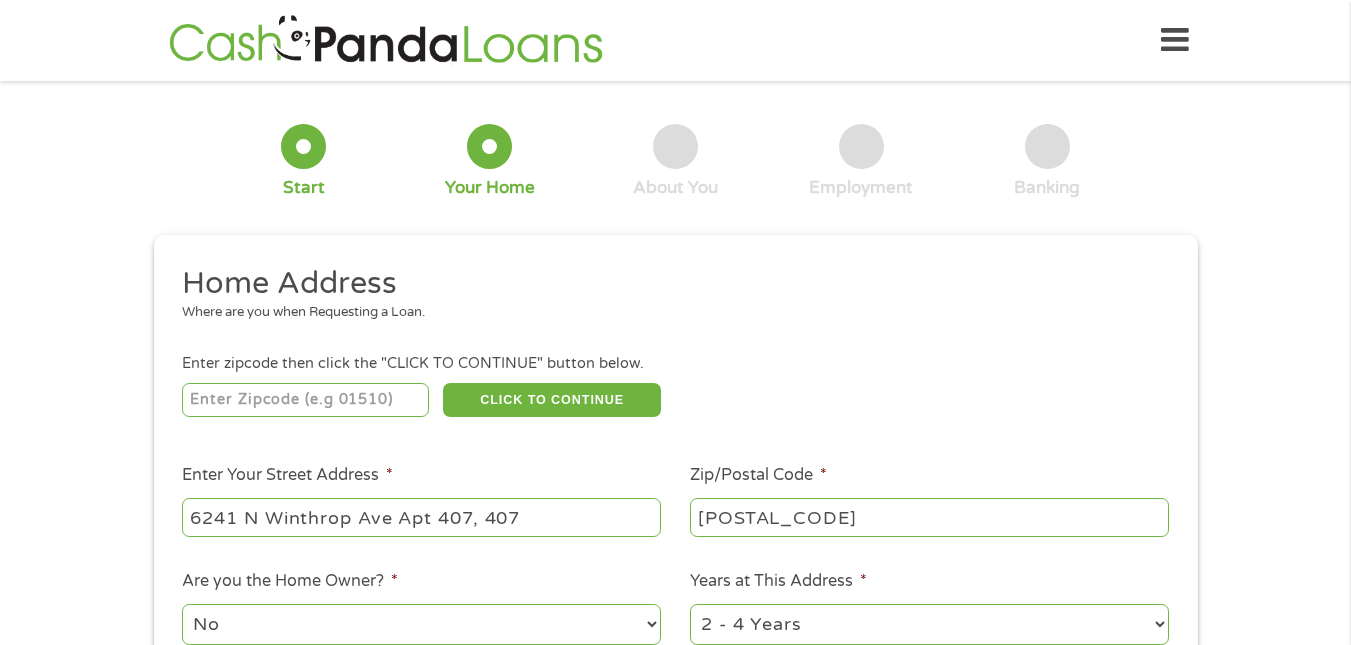 scroll, scrollTop: 564, scrollLeft: 0, axis: vertical 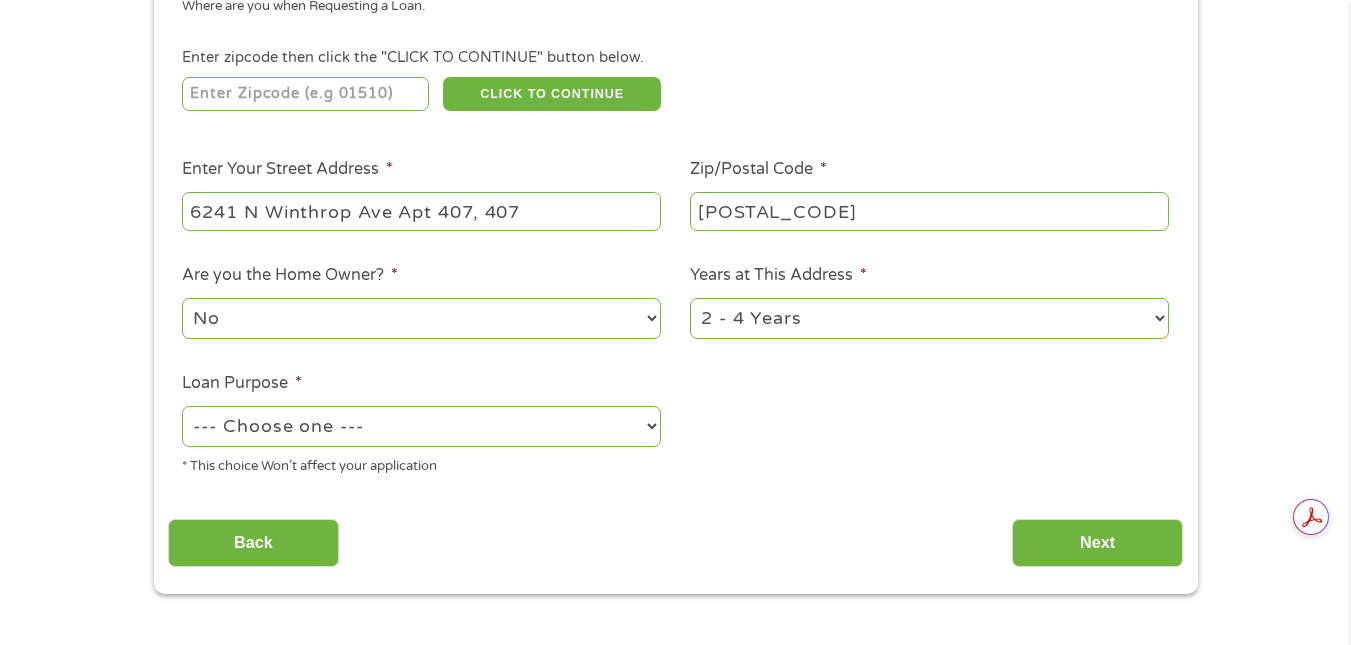 click on "--- Choose one --- Pay Bills Debt Consolidation Home Improvement Major Purchase Car Loan Short Term Cash Medical Expenses Other" at bounding box center (421, 426) 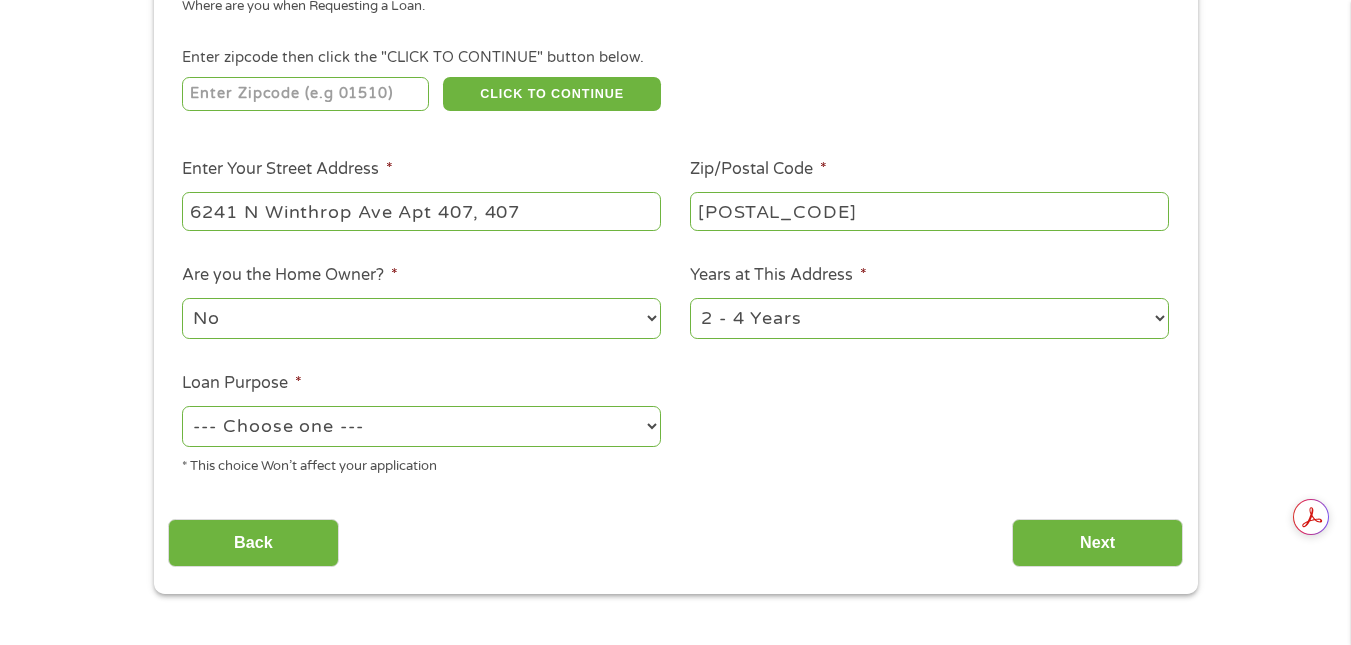 select on "other" 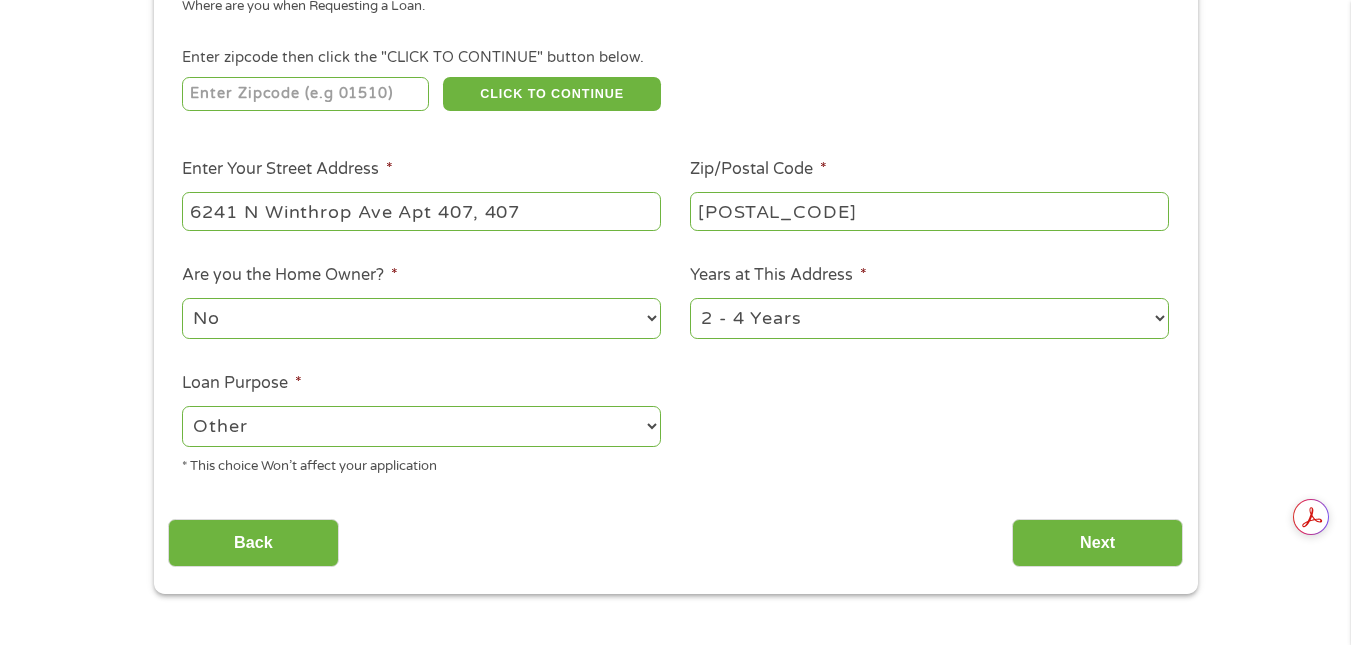 click on "--- Choose one --- Pay Bills Debt Consolidation Home Improvement Major Purchase Car Loan Short Term Cash Medical Expenses Other" at bounding box center (421, 426) 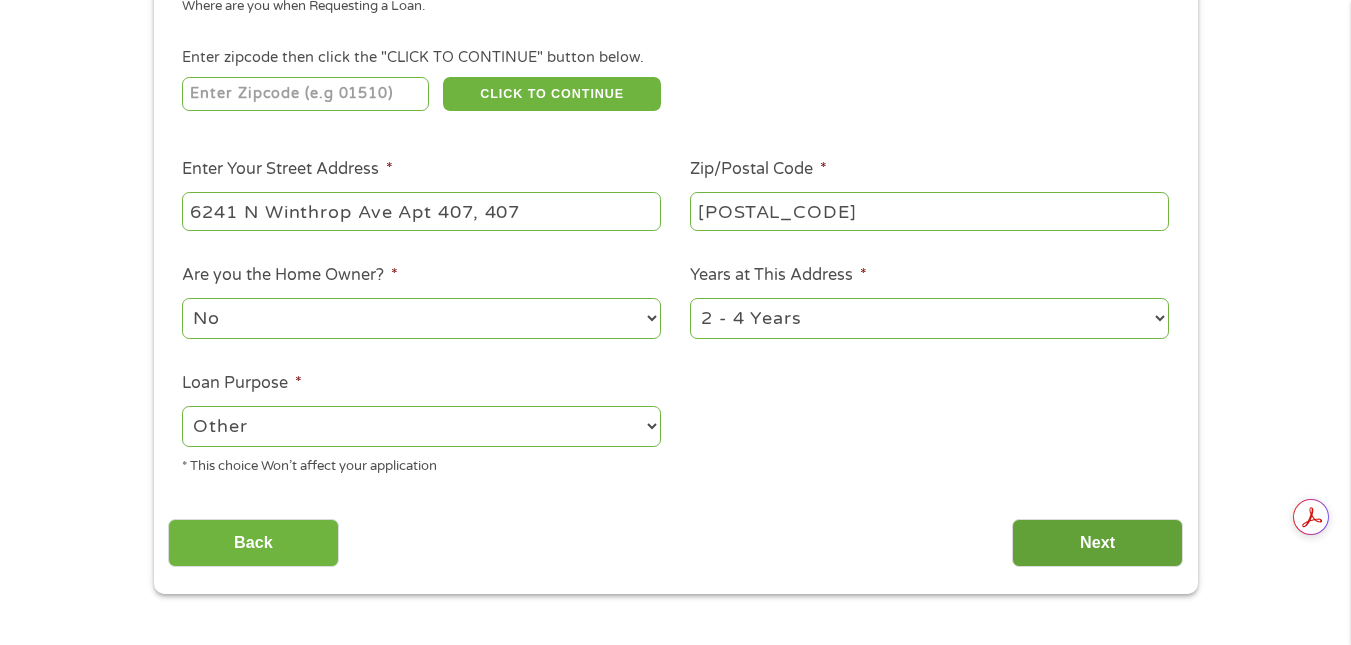 drag, startPoint x: 1008, startPoint y: 463, endPoint x: 1066, endPoint y: 527, distance: 86.37129 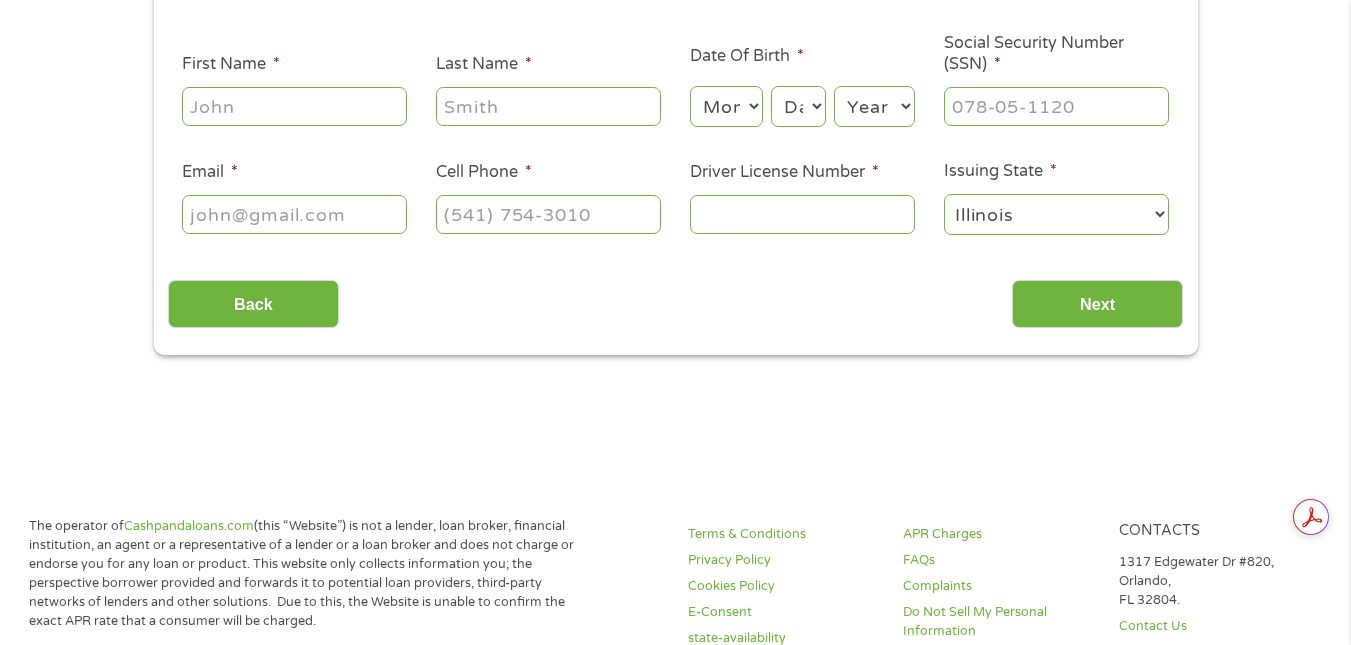 scroll, scrollTop: 0, scrollLeft: 0, axis: both 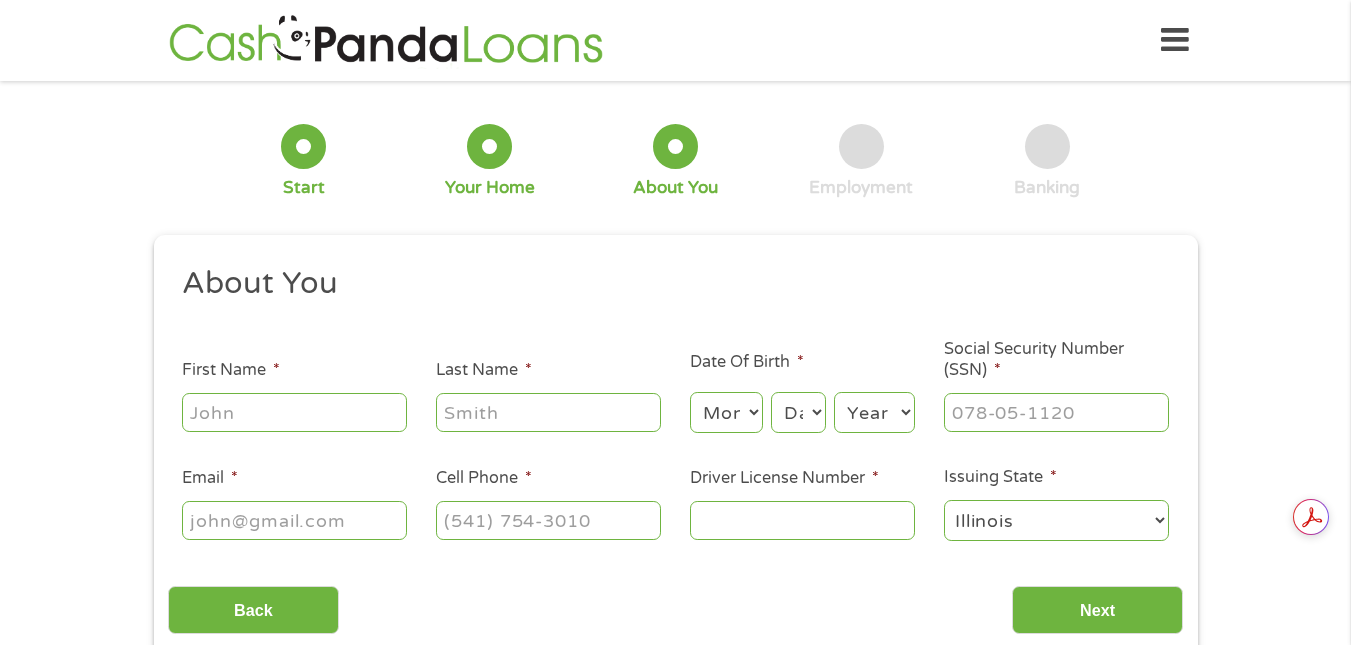 click on "Social Security Number (SSN) *" at bounding box center (1056, 387) 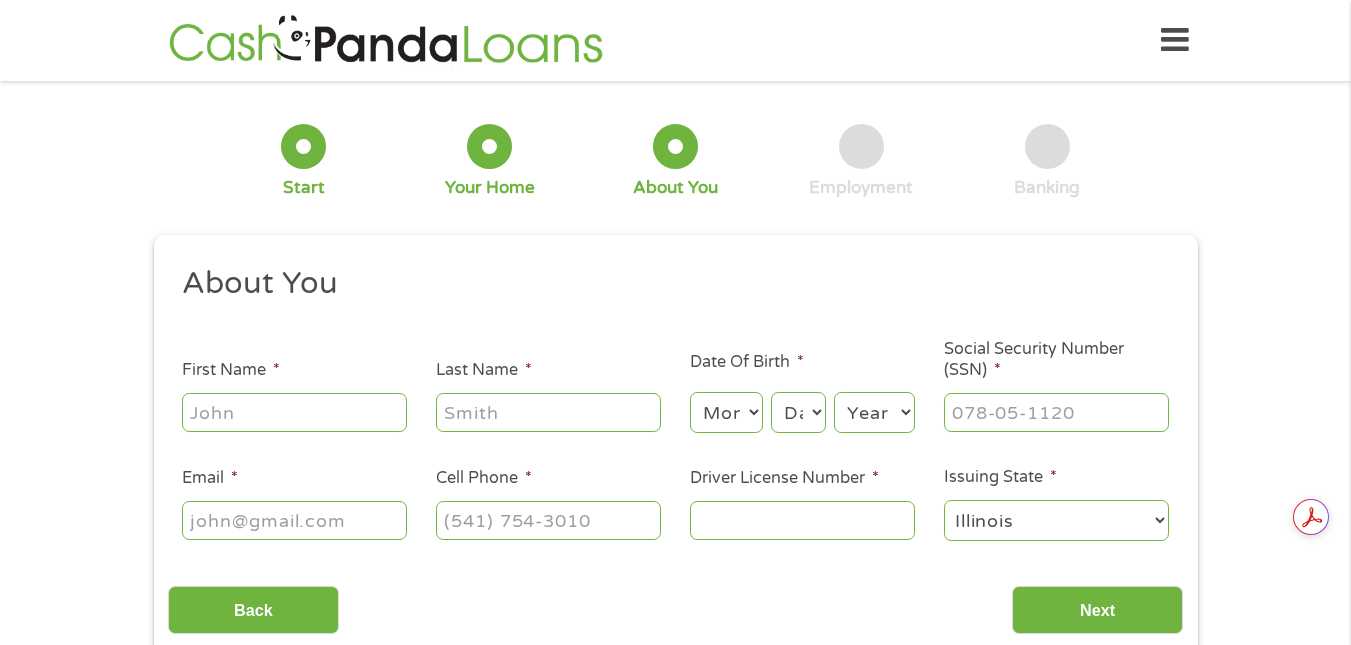 click on "First Name *" at bounding box center [294, 412] 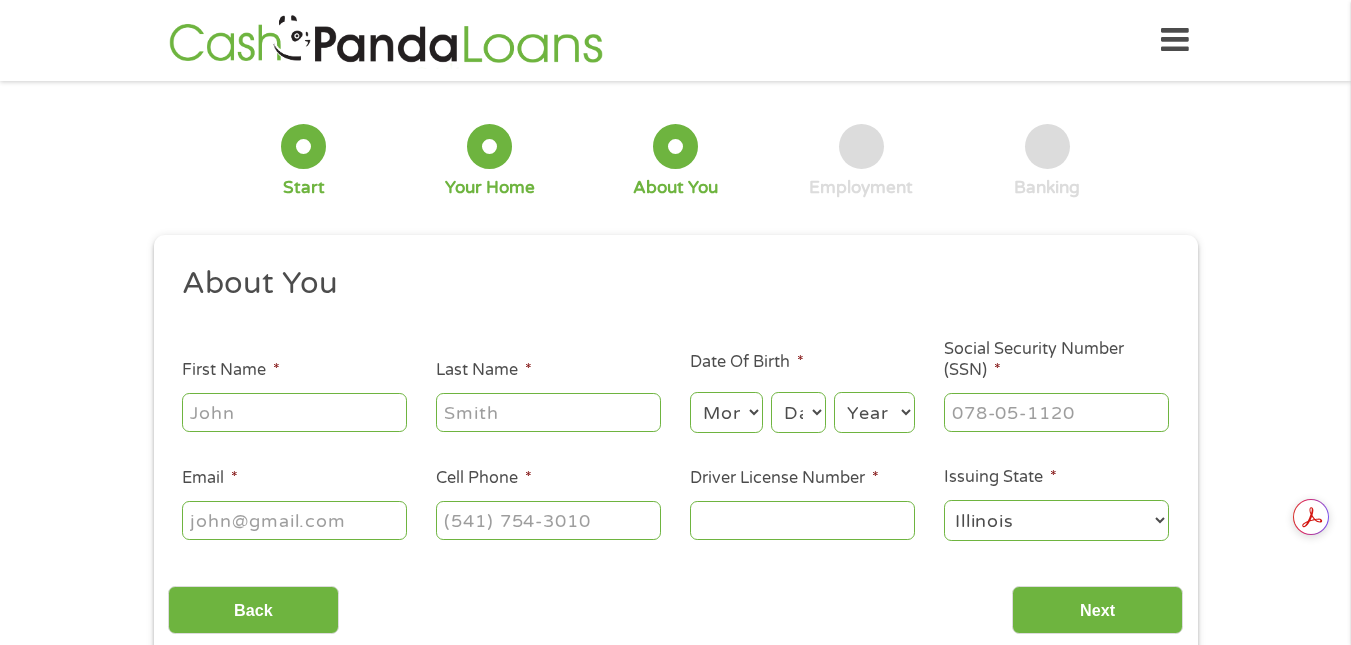 type on "[FIRST]" 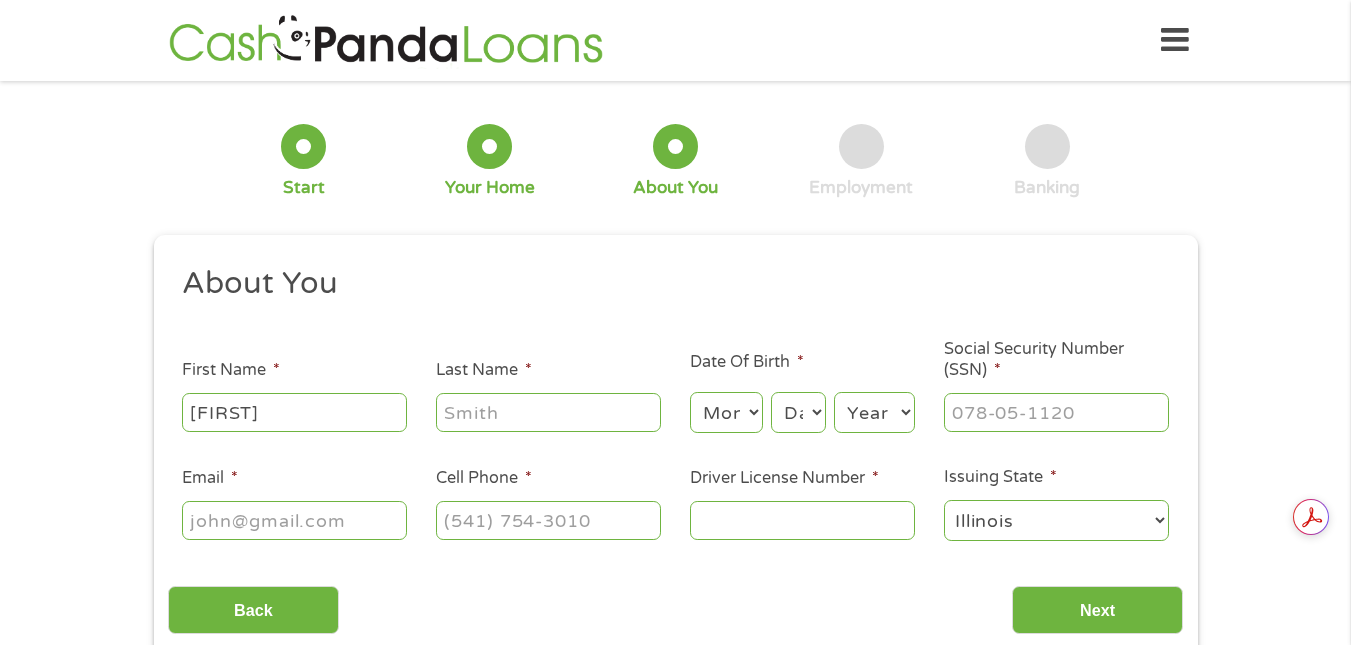 type on "[LAST]" 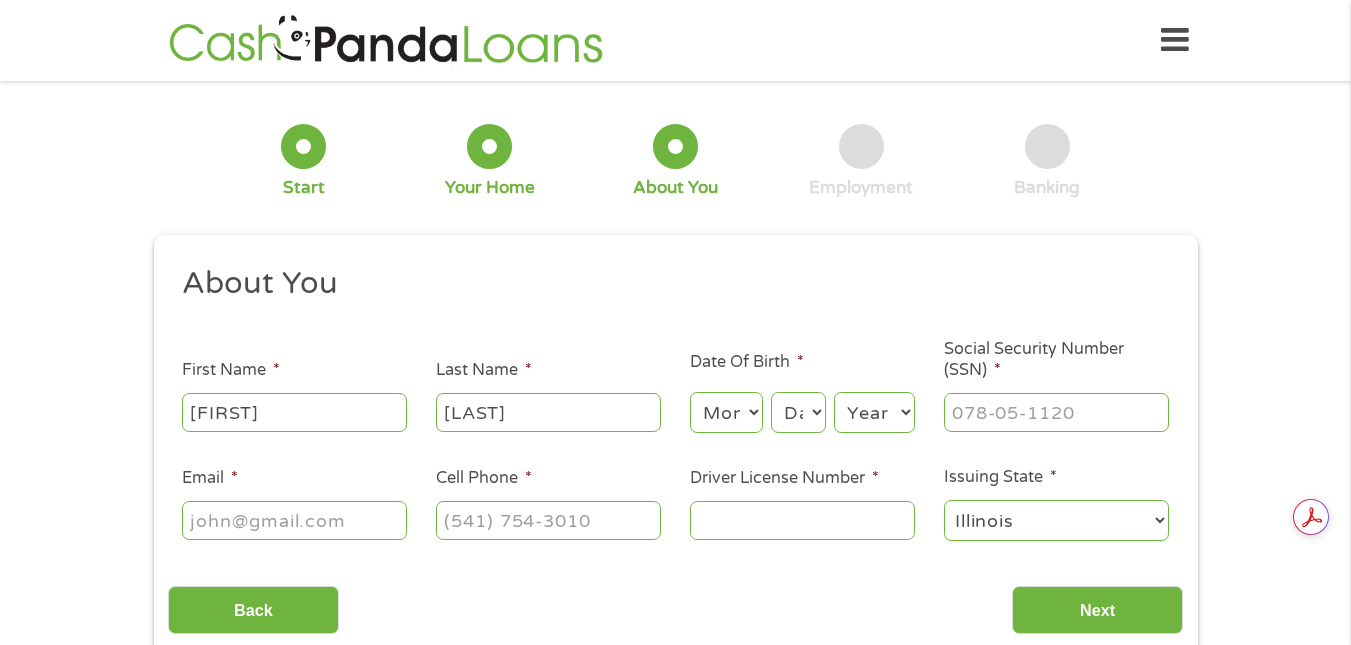type on "[EMAIL]" 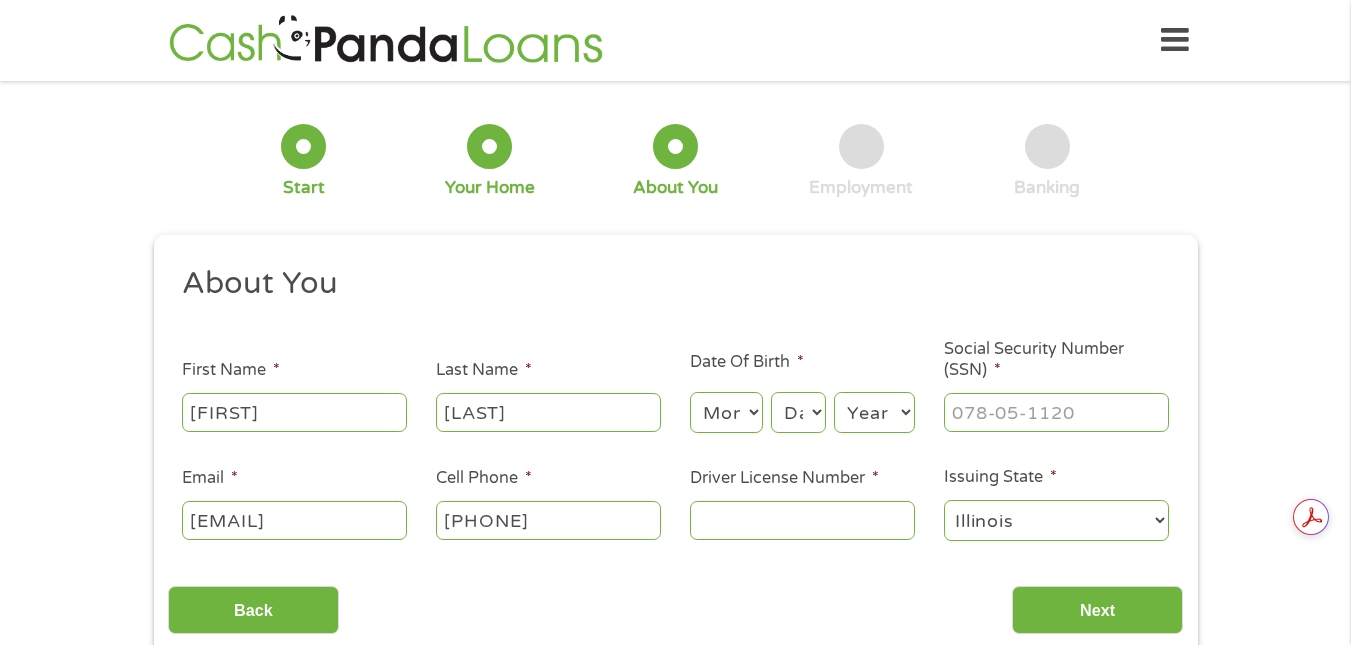 type on "[PHONE]" 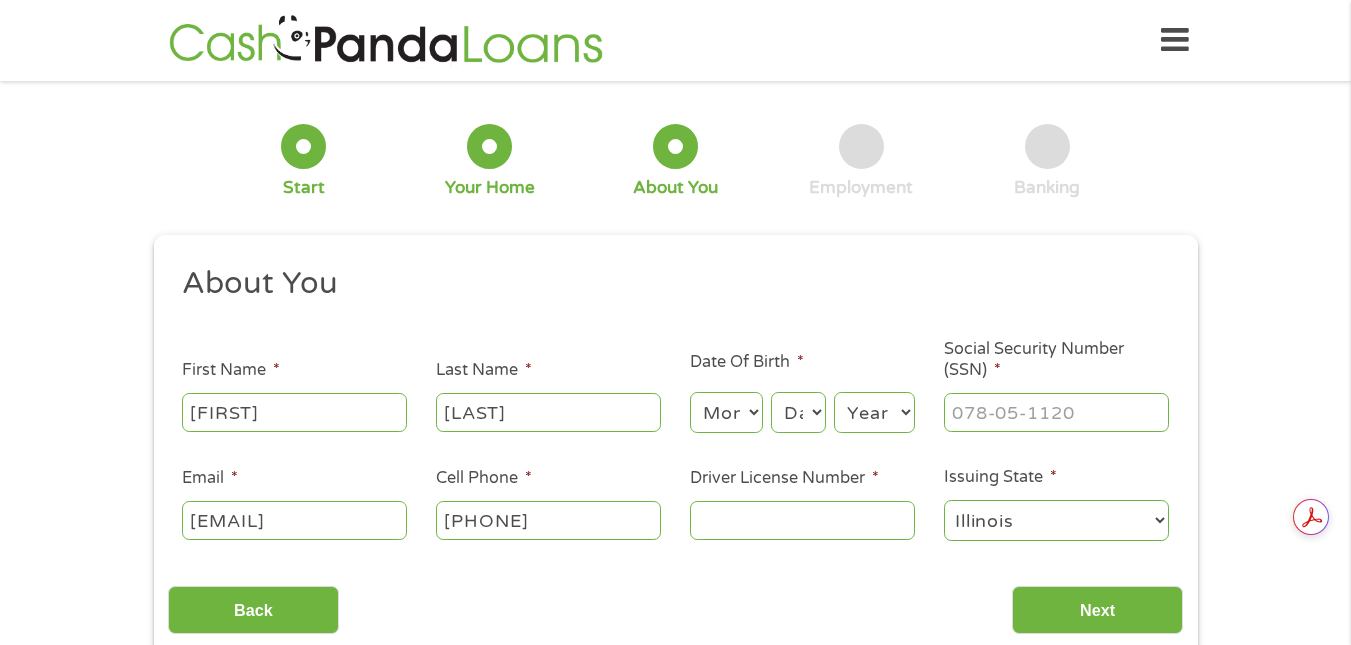 click on "Month 1 2 3 4 5 6 7 8 9 10 11 12" at bounding box center [726, 412] 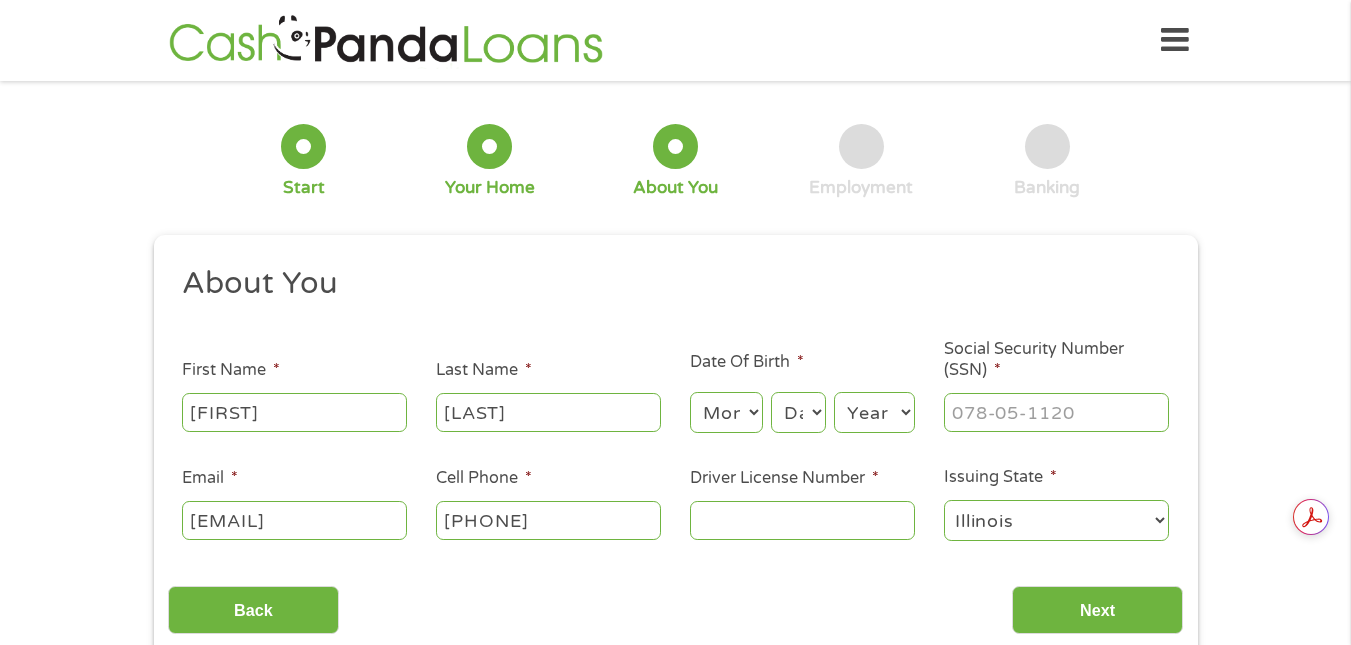 select on "11" 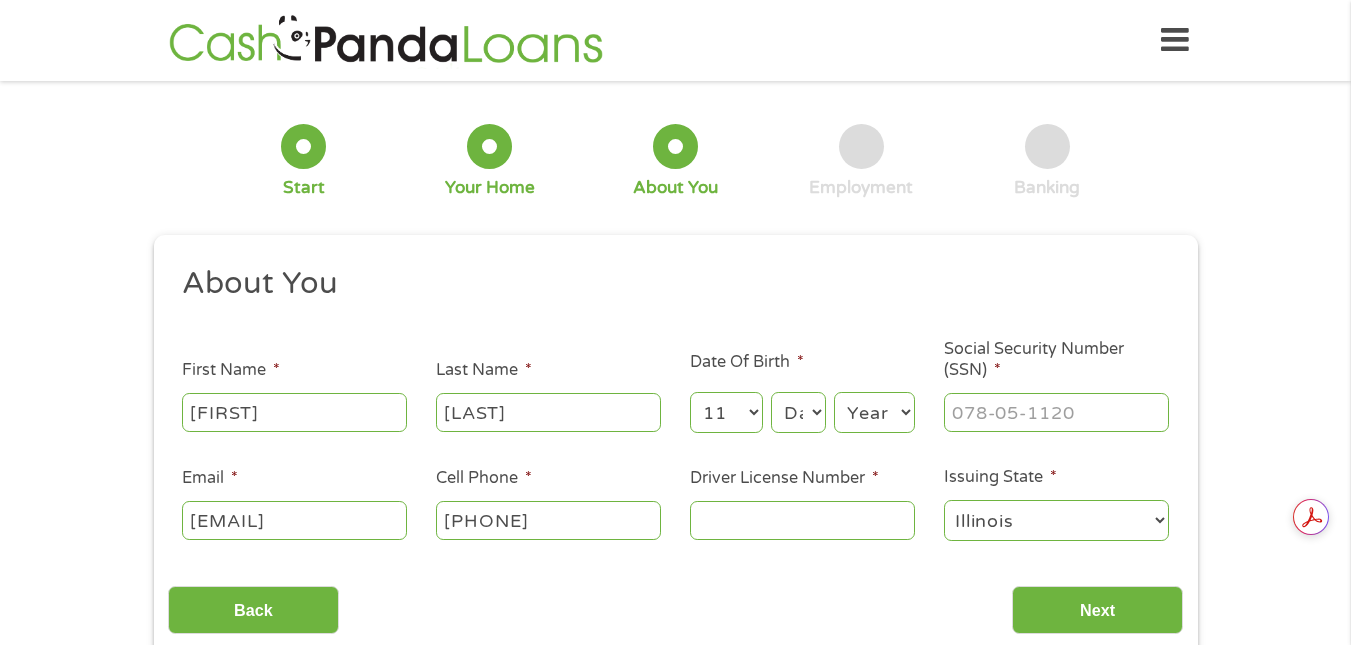 click on "Month 1 2 3 4 5 6 7 8 9 10 11 12" at bounding box center (726, 412) 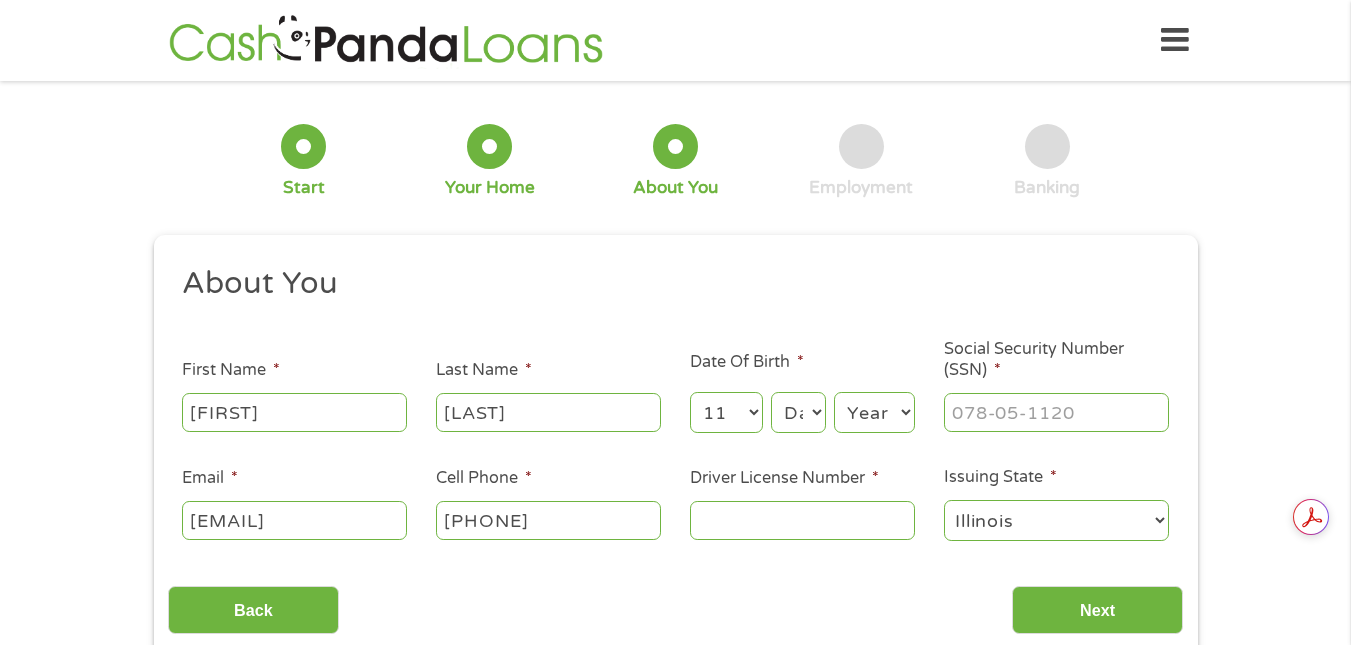 click on "Day 1 2 3 4 5 6 7 8 9 10 11 12 13 14 15 16 17 18 19 20 21 22 23 24 25 26 27 28 29 30 31" at bounding box center [798, 412] 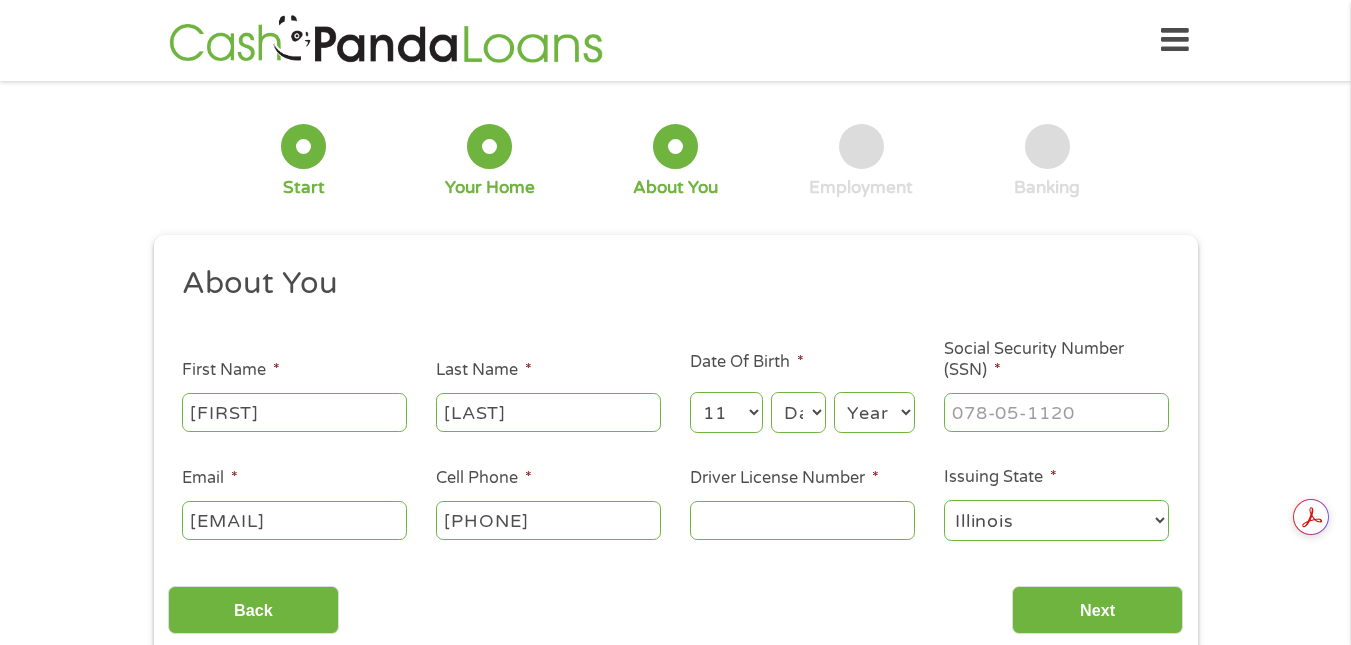 select on "18" 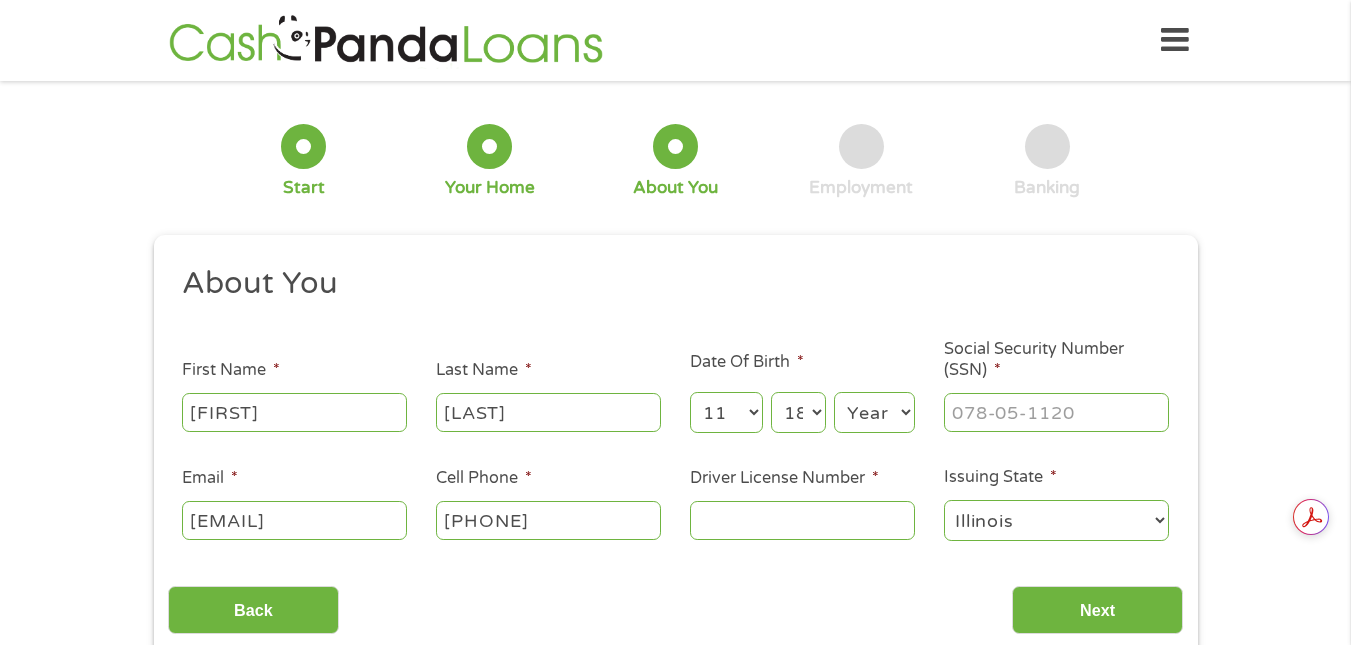 click on "Day 1 2 3 4 5 6 7 8 9 10 11 12 13 14 15 16 17 18 19 20 21 22 23 24 25 26 27 28 29 30 31" at bounding box center (798, 412) 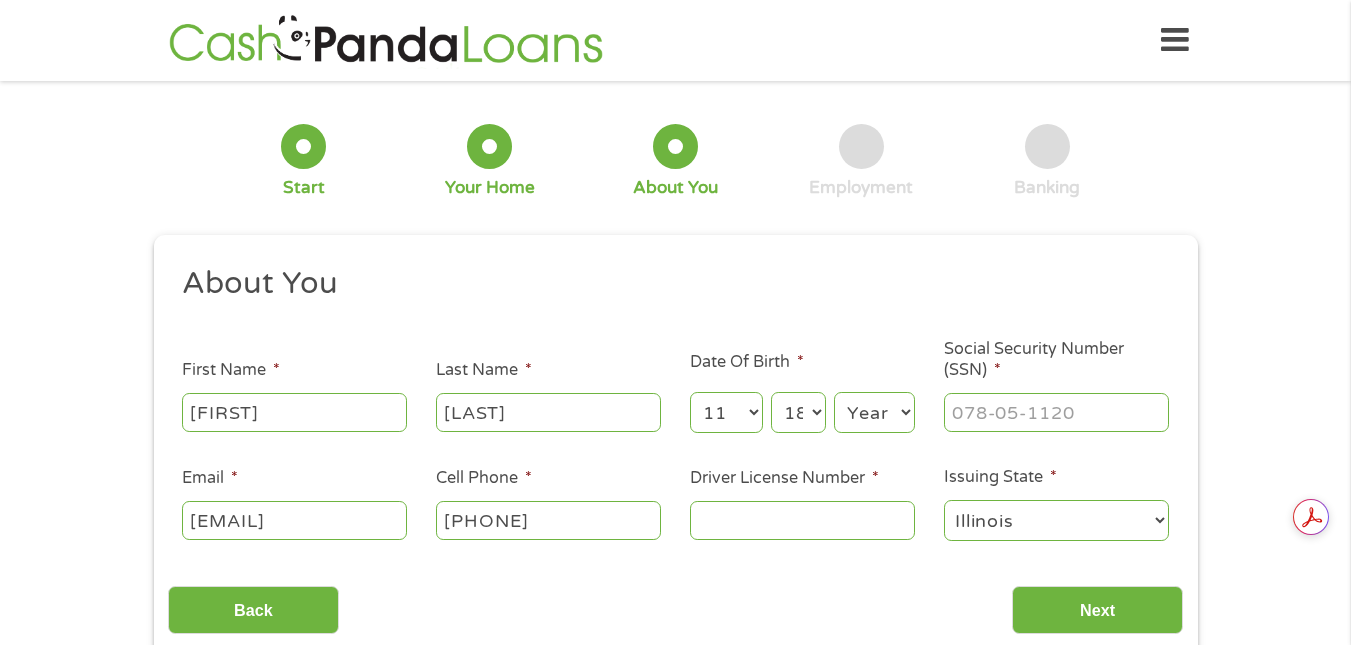 click on "Year 2007 2006 2005 2004 2003 2002 2001 2000 1999 1998 1997 1996 1995 1994 1993 1992 1991 1990 1989 1988 1987 1986 1985 1984 1983 1982 1981 1980 1979 1978 1977 1976 1975 1974 1973 1972 1971 1970 1969 1968 1967 1966 1965 1964 1963 1962 1961 1960 1959 1958 1957 1956 1955 1954 1953 1952 1951 1950 1949 1948 1947 1946 1945 1944 1943 1942 1941 1940 1939 1938 1937 1936 1935 1934 1933 1932 1931 1930 1929 1928 1927 1926 1925 1924 1923 1922 1921 1920" at bounding box center [874, 412] 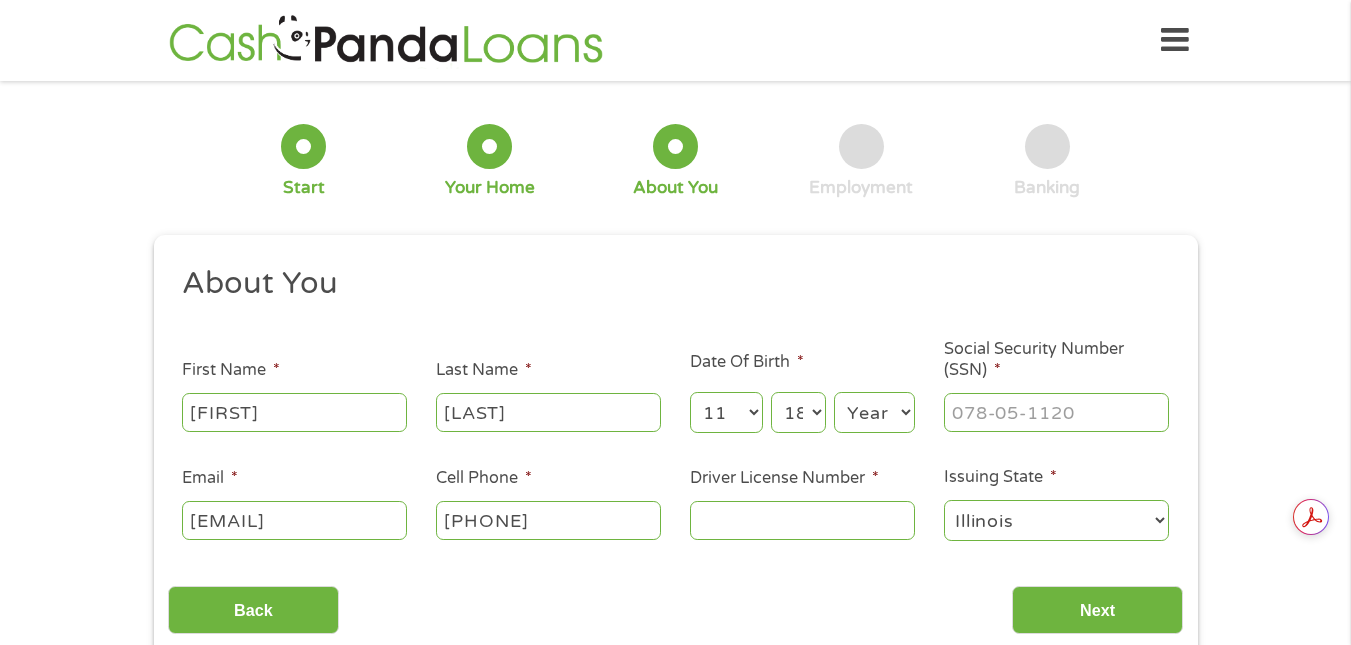 select on "1965" 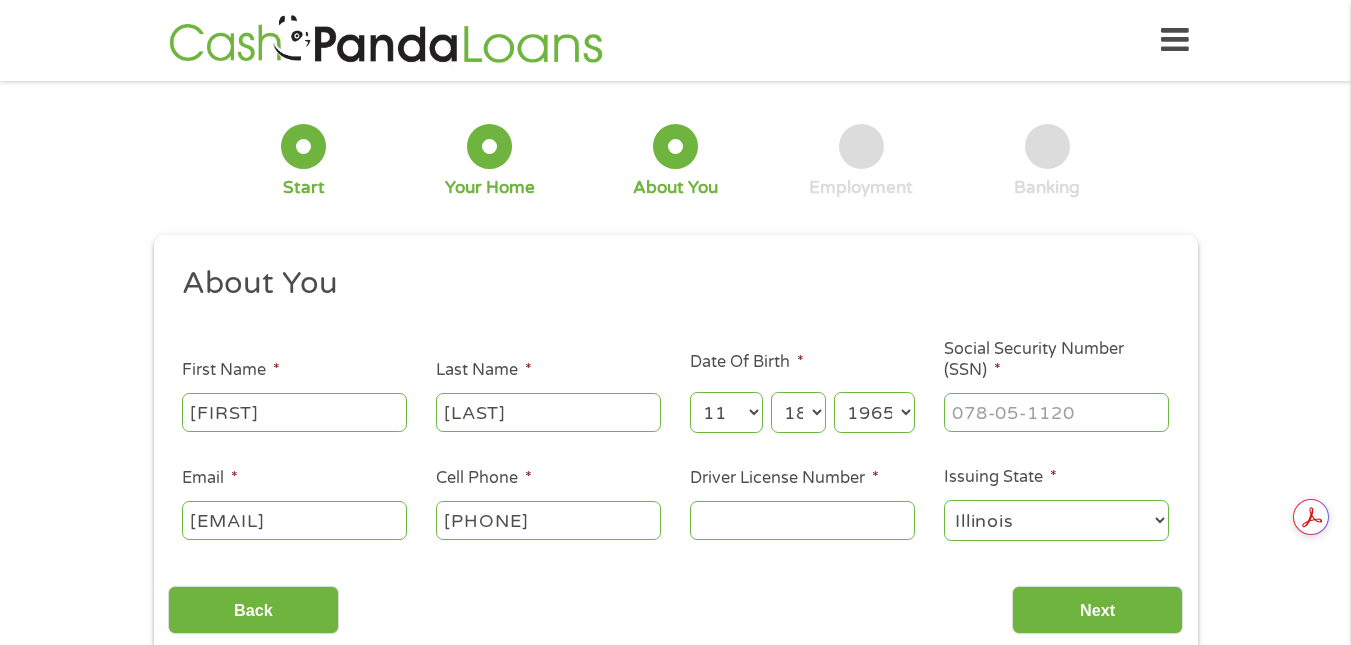 click on "Year 2007 2006 2005 2004 2003 2002 2001 2000 1999 1998 1997 1996 1995 1994 1993 1992 1991 1990 1989 1988 1987 1986 1985 1984 1983 1982 1981 1980 1979 1978 1977 1976 1975 1974 1973 1972 1971 1970 1969 1968 1967 1966 1965 1964 1963 1962 1961 1960 1959 1958 1957 1956 1955 1954 1953 1952 1951 1950 1949 1948 1947 1946 1945 1944 1943 1942 1941 1940 1939 1938 1937 1936 1935 1934 1933 1932 1931 1930 1929 1928 1927 1926 1925 1924 1923 1922 1921 1920" at bounding box center [874, 412] 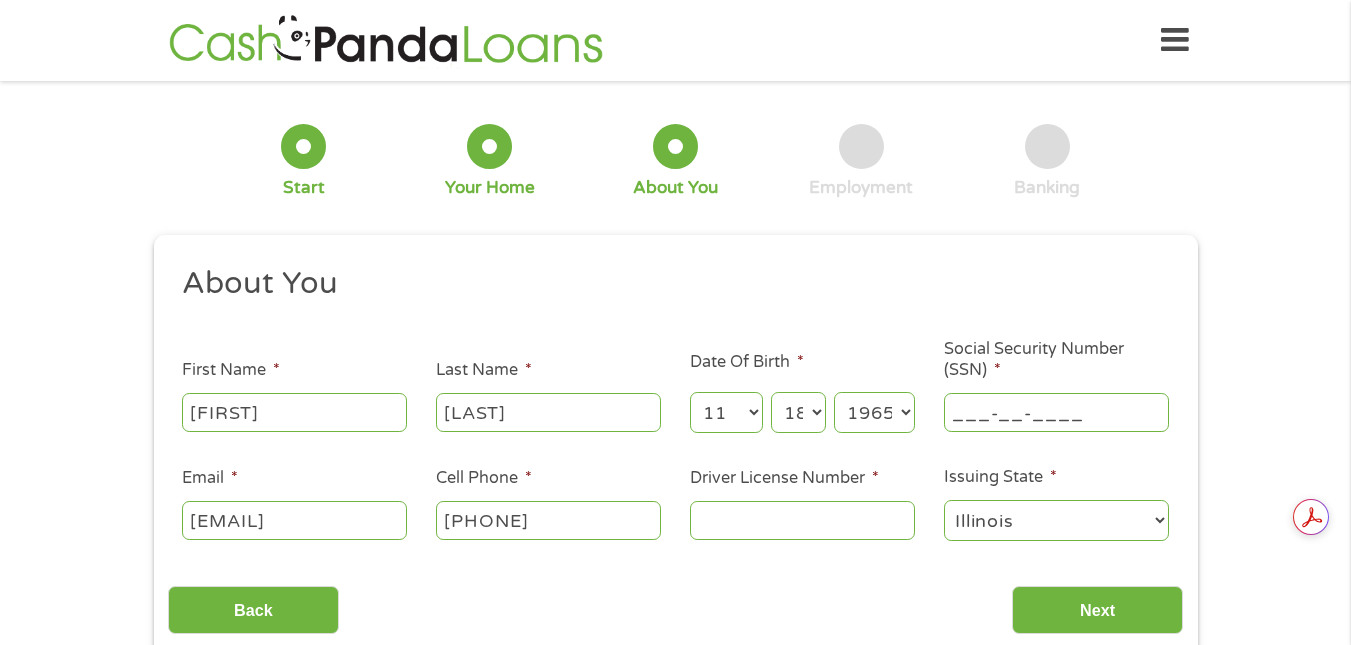 click on "___-__-____" at bounding box center (1056, 412) 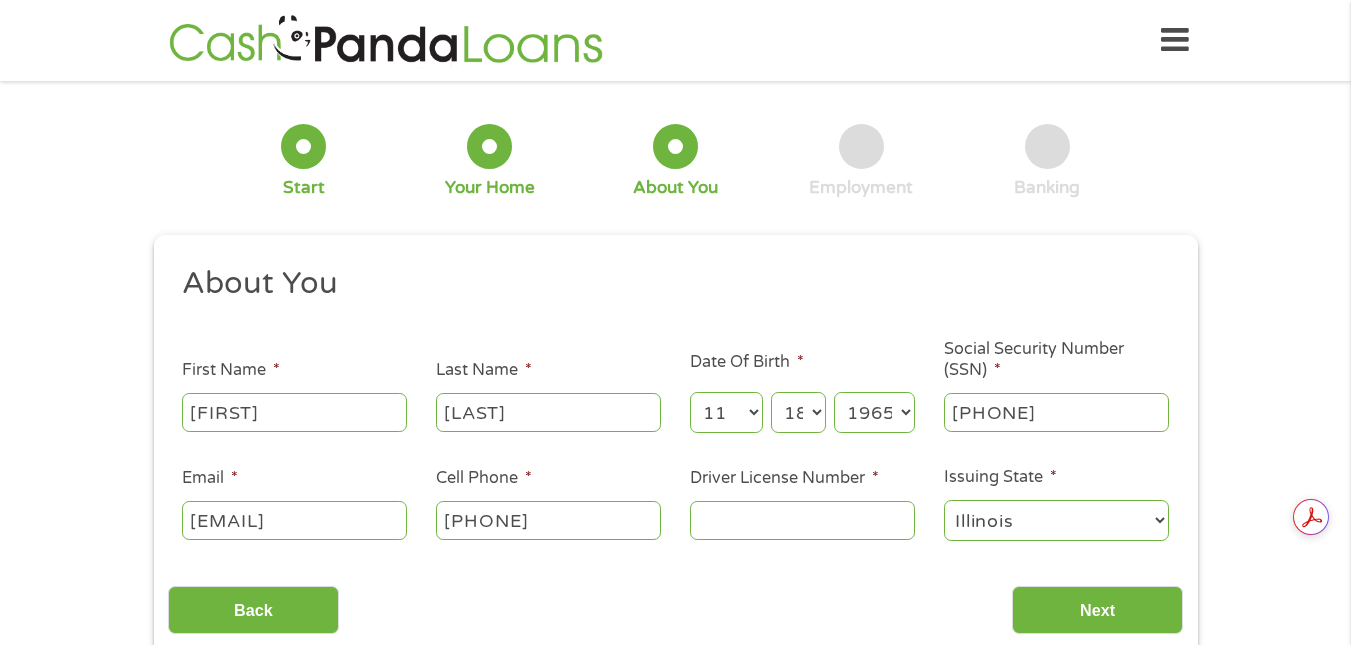 type on "[PHONE]" 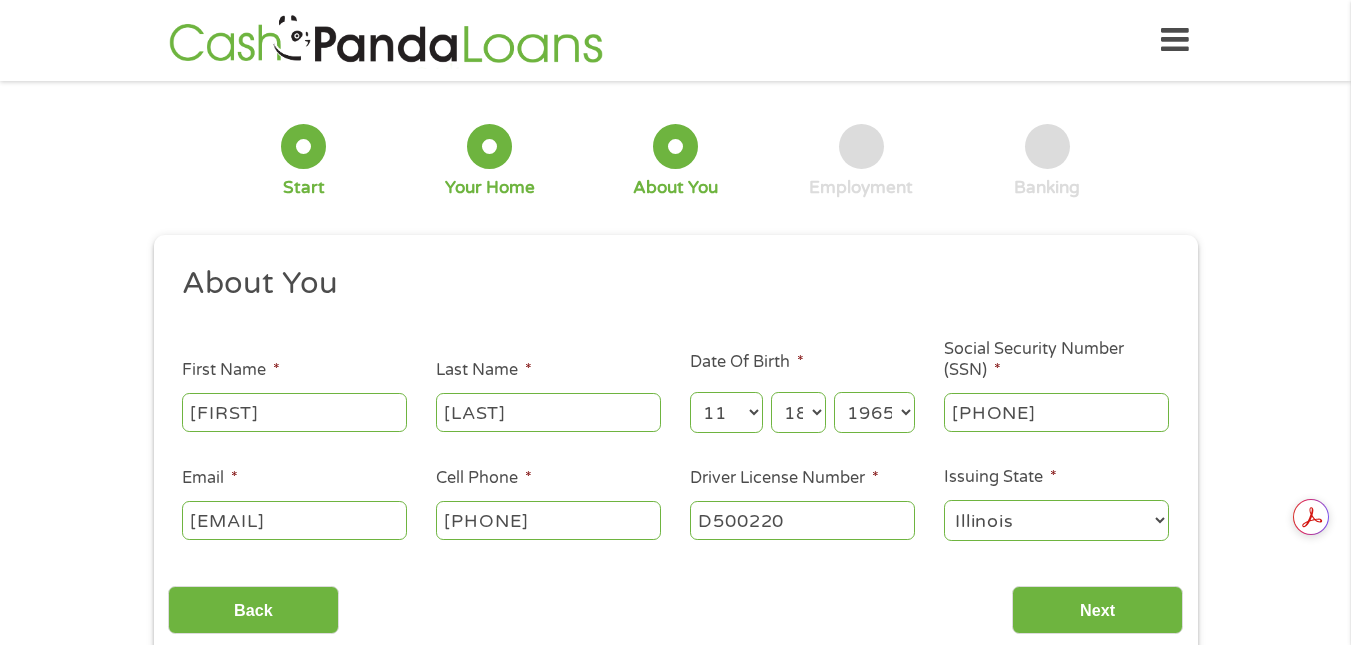 scroll, scrollTop: 564, scrollLeft: 0, axis: vertical 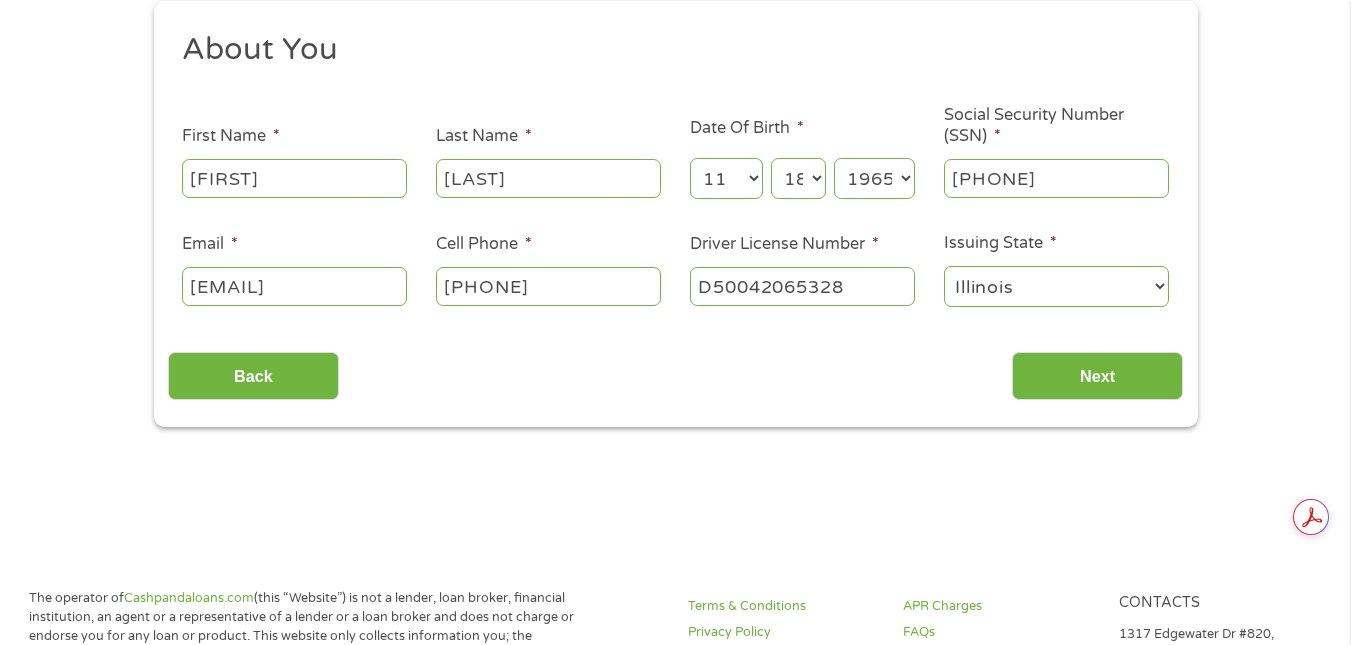type on "D50042065328" 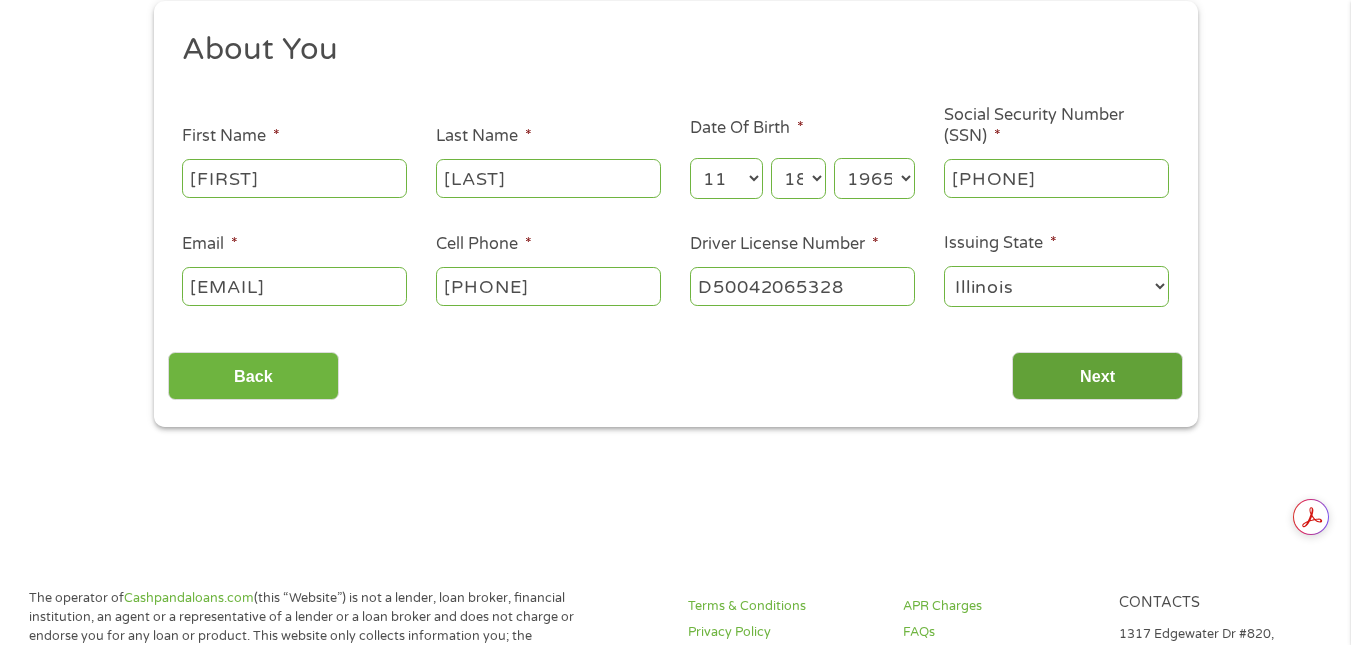 click on "Next" at bounding box center [1097, 376] 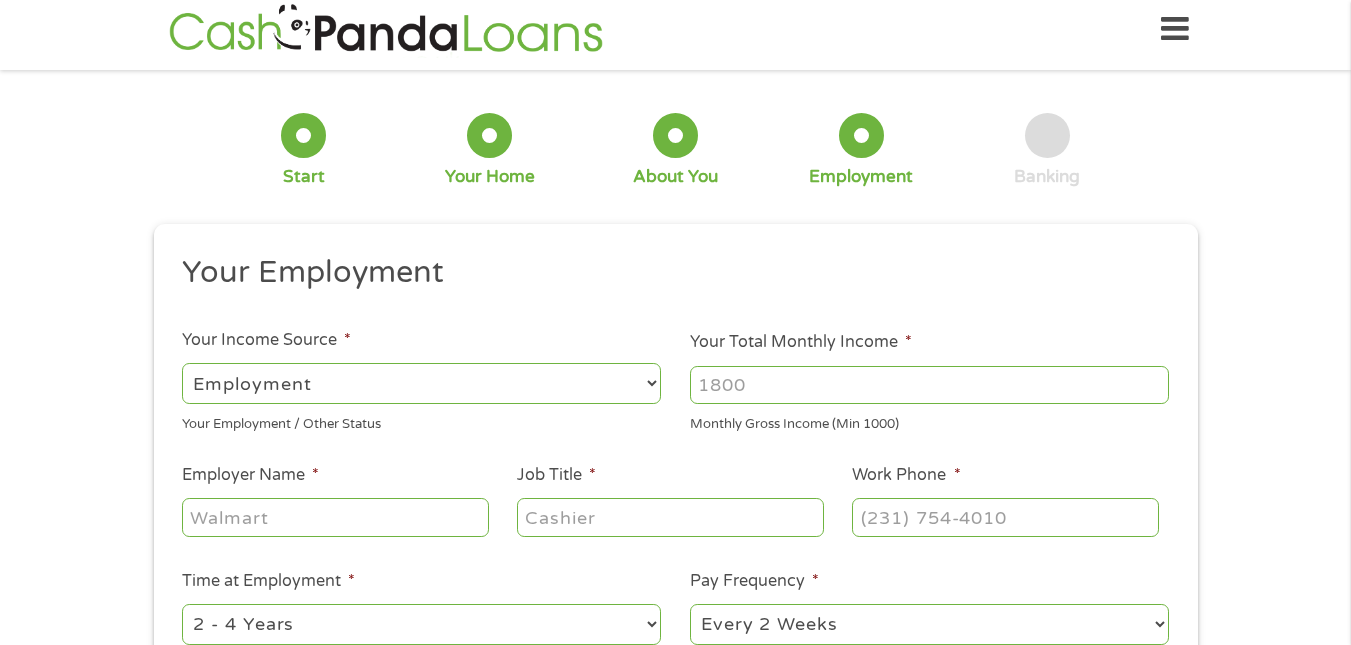 scroll, scrollTop: 0, scrollLeft: 0, axis: both 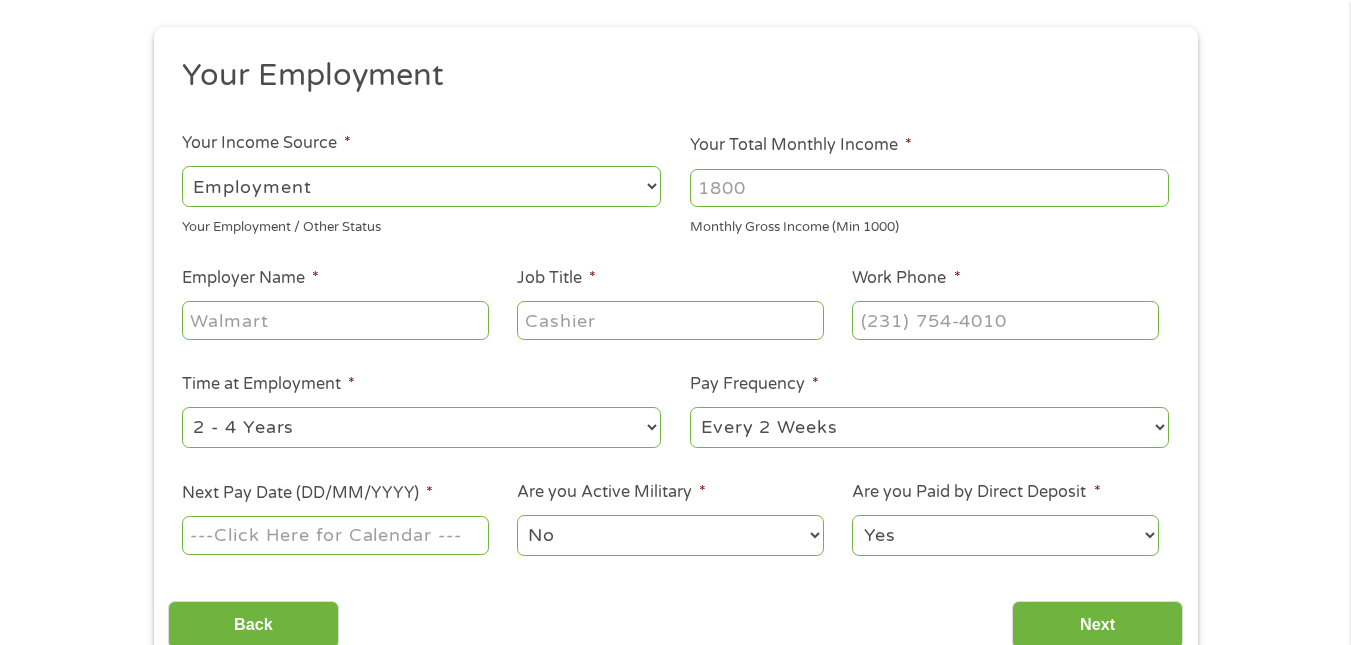 drag, startPoint x: 1190, startPoint y: 299, endPoint x: 1180, endPoint y: 359, distance: 60.827625 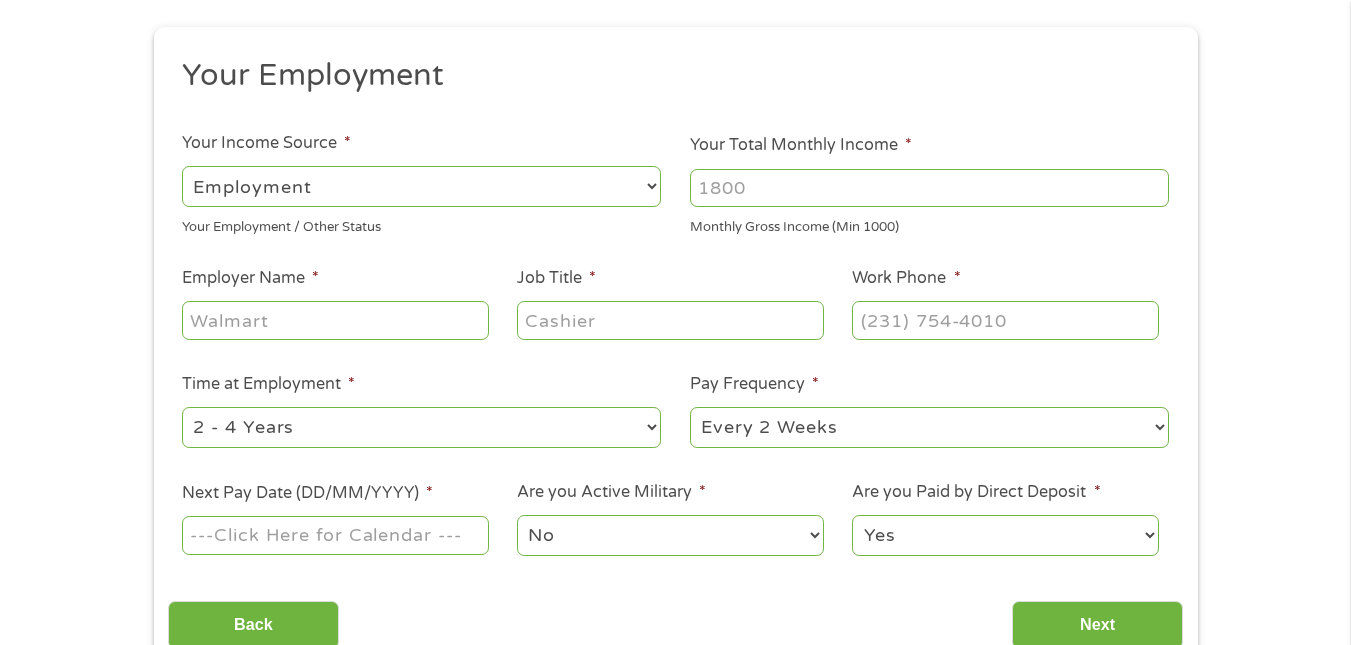 click on "This field is hidden when viewing the form gclid EAIaIQobChMIsPS6uqH2jgMVhDYIBR26rAFoEAAYAiAAEgINN_D_BwE This field is hidden when viewing the form Referrer https://www.cashpandaloans.com/?medium=adwords&source=adwords&campaign=22549846227&adgroup=188036189468&creative=752117433323&position&keyword=cash%20loan%20in%202%20minutes&utm_term=%7Bsearchterm%7D&matchtype=%7Bterm%7D&device=c&network=s&gad_source=5&gad_campaignid=22549846227&gclid=EAIaIQobChMIsPS6uqH2jgMVhDYIBR26rAFoEAAYAiAAEgINN_D_BwE This field is hidden when viewing the form Source adwords This field is hidden when viewing the form Campaign 22549846227 This field is hidden when viewing the form Medium adwords This field is hidden when viewing the form adgroup 188036189468 This field is hidden when viewing the form creative 752117433323 This field is hidden when viewing the form position This field is hidden when viewing the form keyword cash loan in 2 minutes This field is hidden when viewing the form matchtype" at bounding box center [676, 351] 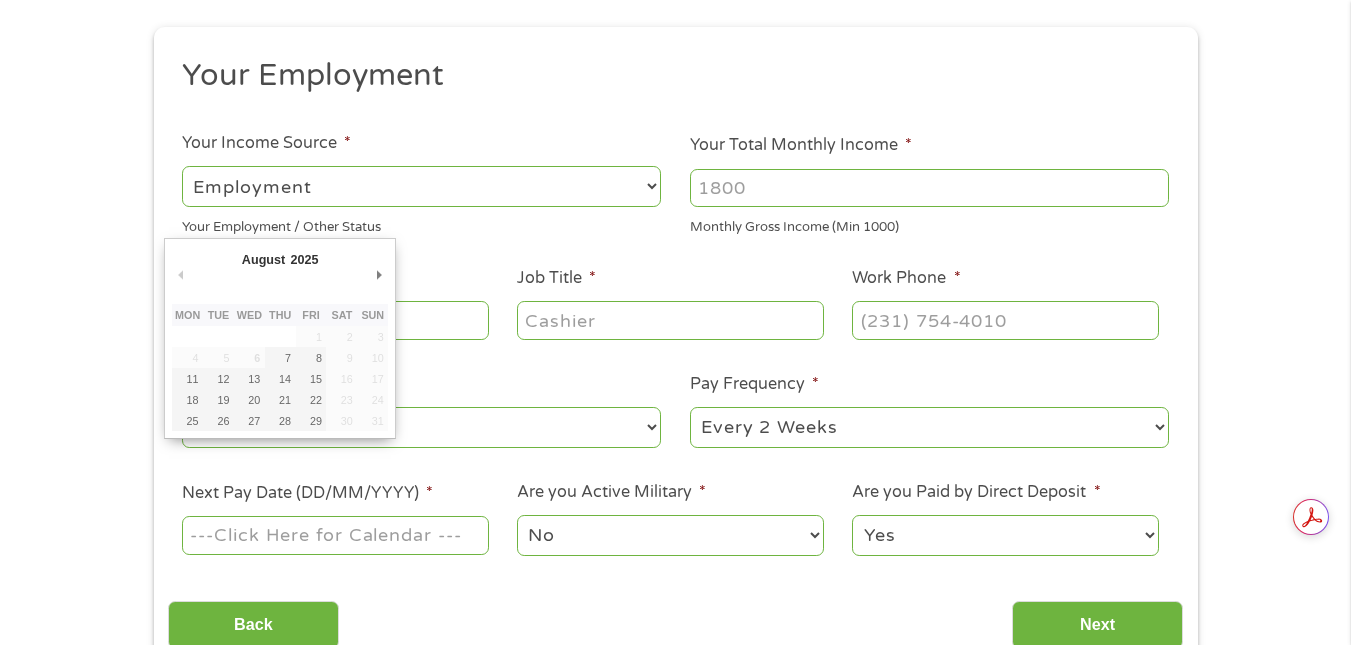 click on "Next Pay Date (DD/MM/YYYY) *" at bounding box center [335, 535] 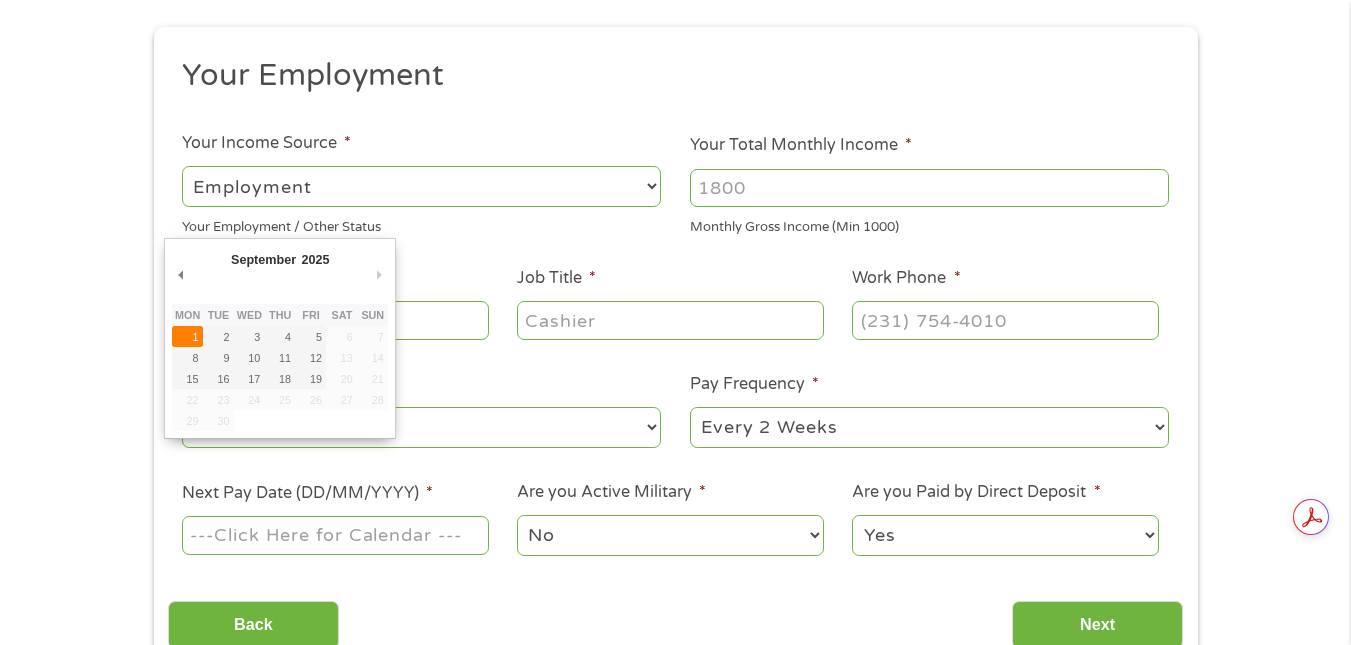 type on "01/09/2025" 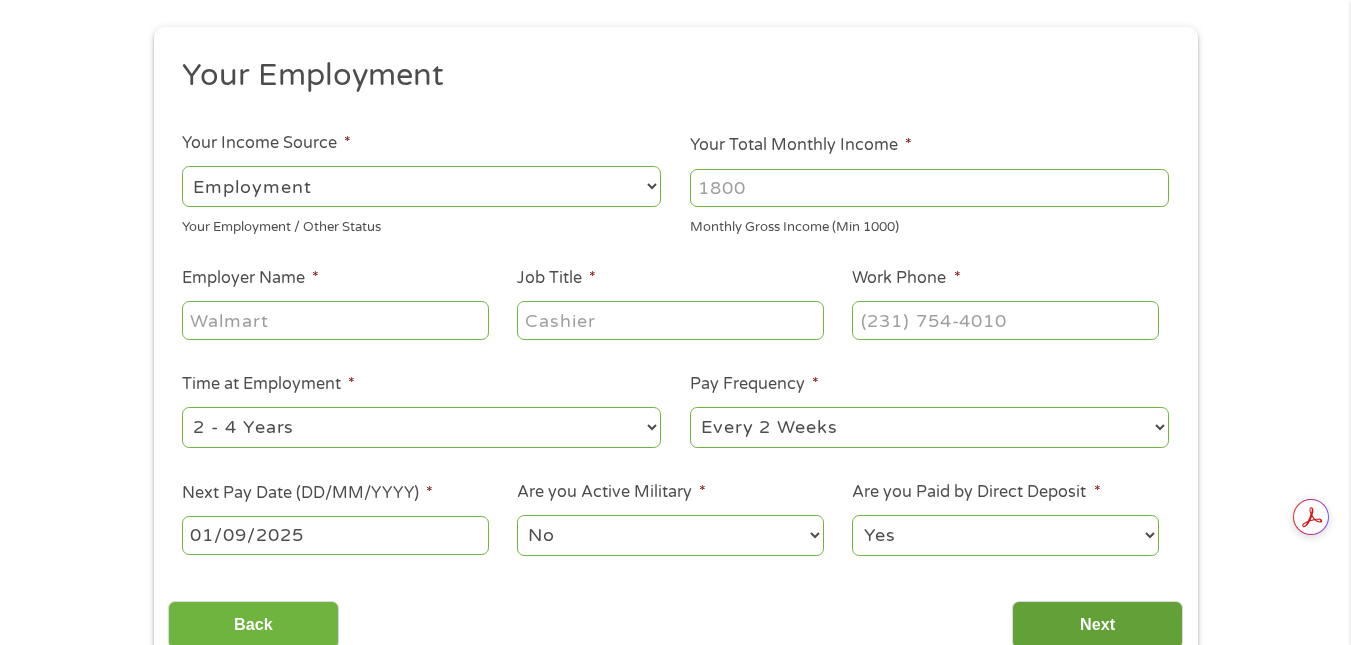 click on "Next" at bounding box center [1097, 625] 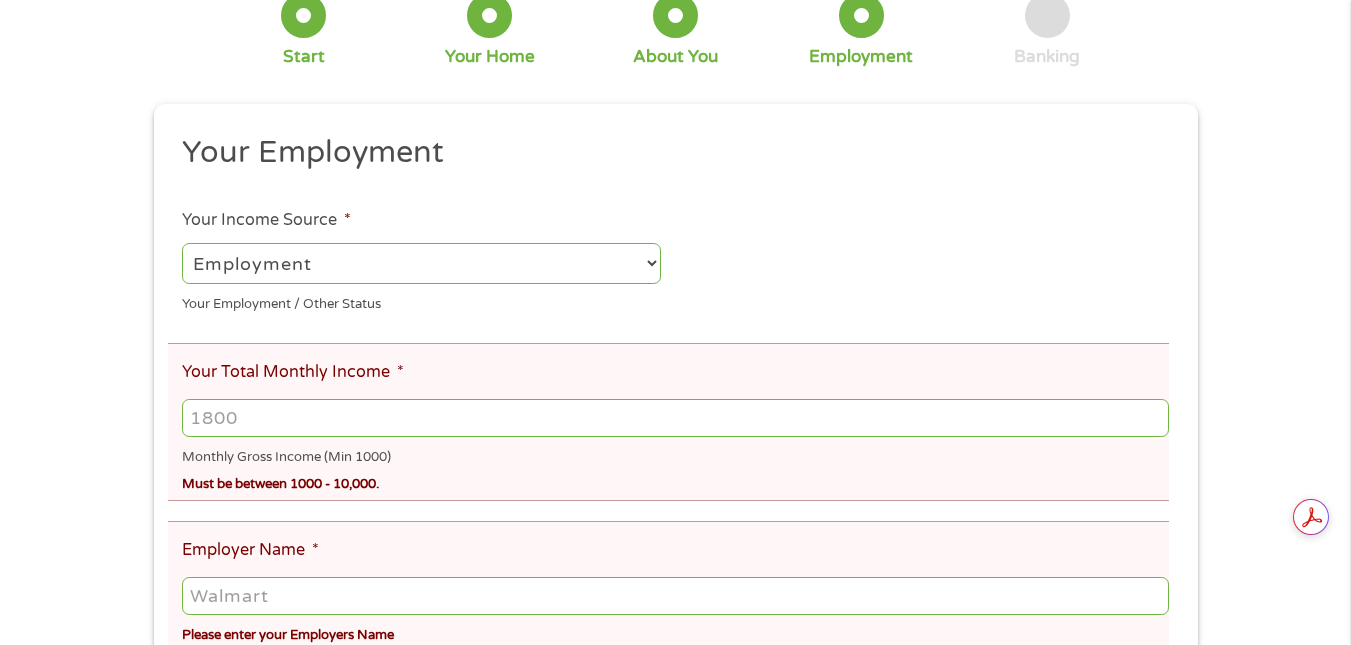scroll, scrollTop: 61, scrollLeft: 0, axis: vertical 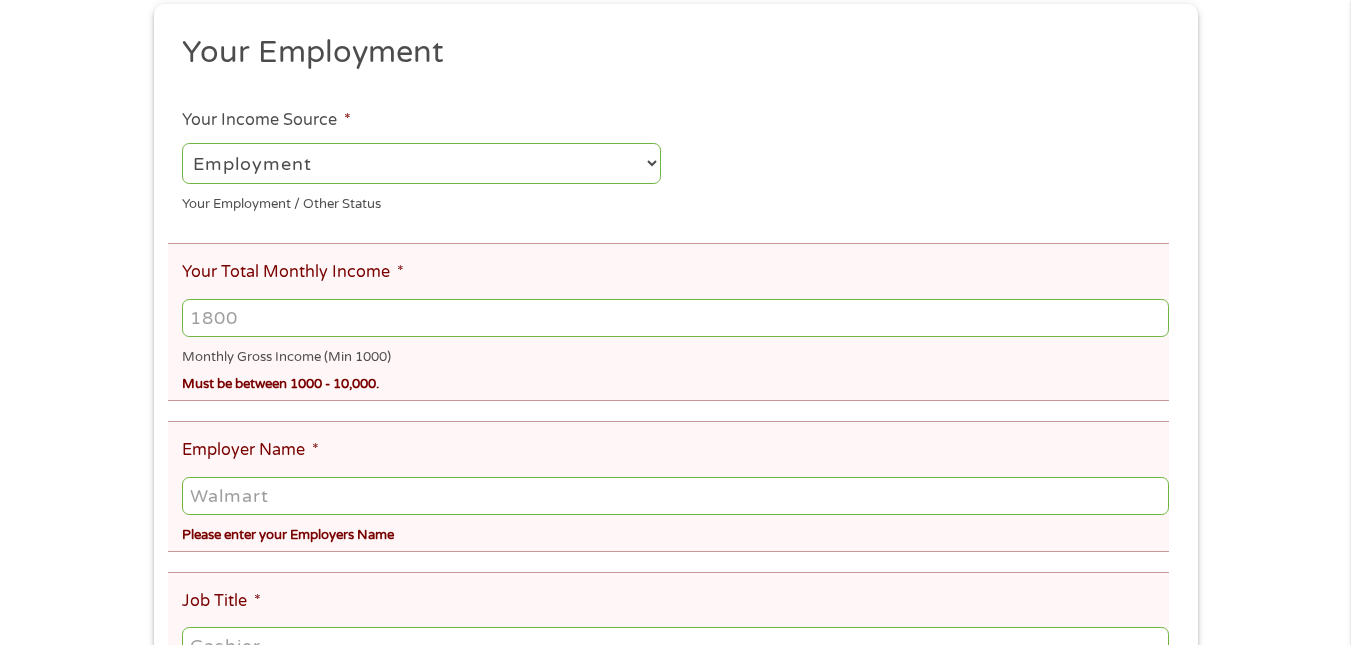 click on "There was a problem with your submission. Please review the fields below. 1 Start 2 Your Home 3 About You 4 Employment 5 Banking 6
This field is hidden when viewing the form gclid EAIaIQobChMIsPS6uqH2jgMVhDYIBR26rAFoEAAYAiAAEgINN_D_BwE This field is hidden when viewing the form Referrer https://www.cashpandaloans.com/?medium=adwords&source=adwords&campaign=22549846227&adgroup=188036189468&creative=752117433323&position&keyword=cash%20loan%20in%202%20minutes&utm_term=%7Bsearchterm%7D&matchtype=%7Bterm%7D&device=c&network=s&gad_source=5&gad_campaignid=22549846227&gclid=EAIaIQobChMIsPS6uqH2jgMVhDYIBR26rAFoEAAYAiAAEgINN_D_BwE This field is hidden when viewing the form Source adwords This field is hidden when viewing the form Campaign 22549846227 This field is hidden when viewing the form Medium adwords This field is hidden when viewing the form adgroup 188036189468 creative position c" at bounding box center (675, 497) 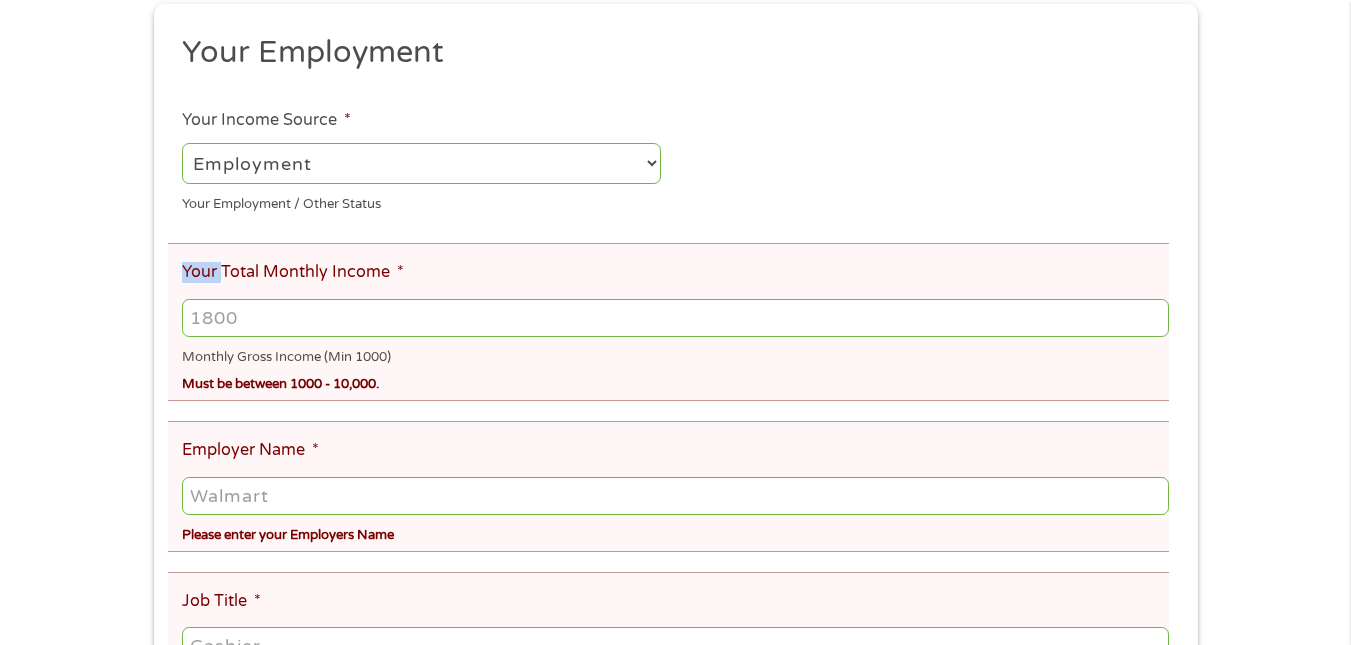 click on "There was a problem with your submission. Please review the fields below. 1 Start 2 Your Home 3 About You 4 Employment 5 Banking 6
This field is hidden when viewing the form gclid EAIaIQobChMIsPS6uqH2jgMVhDYIBR26rAFoEAAYAiAAEgINN_D_BwE This field is hidden when viewing the form Referrer https://www.cashpandaloans.com/?medium=adwords&source=adwords&campaign=22549846227&adgroup=188036189468&creative=752117433323&position&keyword=cash%20loan%20in%202%20minutes&utm_term=%7Bsearchterm%7D&matchtype=%7Bterm%7D&device=c&network=s&gad_source=5&gad_campaignid=22549846227&gclid=EAIaIQobChMIsPS6uqH2jgMVhDYIBR26rAFoEAAYAiAAEgINN_D_BwE This field is hidden when viewing the form Source adwords This field is hidden when viewing the form Campaign 22549846227 This field is hidden when viewing the form Medium adwords This field is hidden when viewing the form adgroup 188036189468 creative position c" at bounding box center [675, 497] 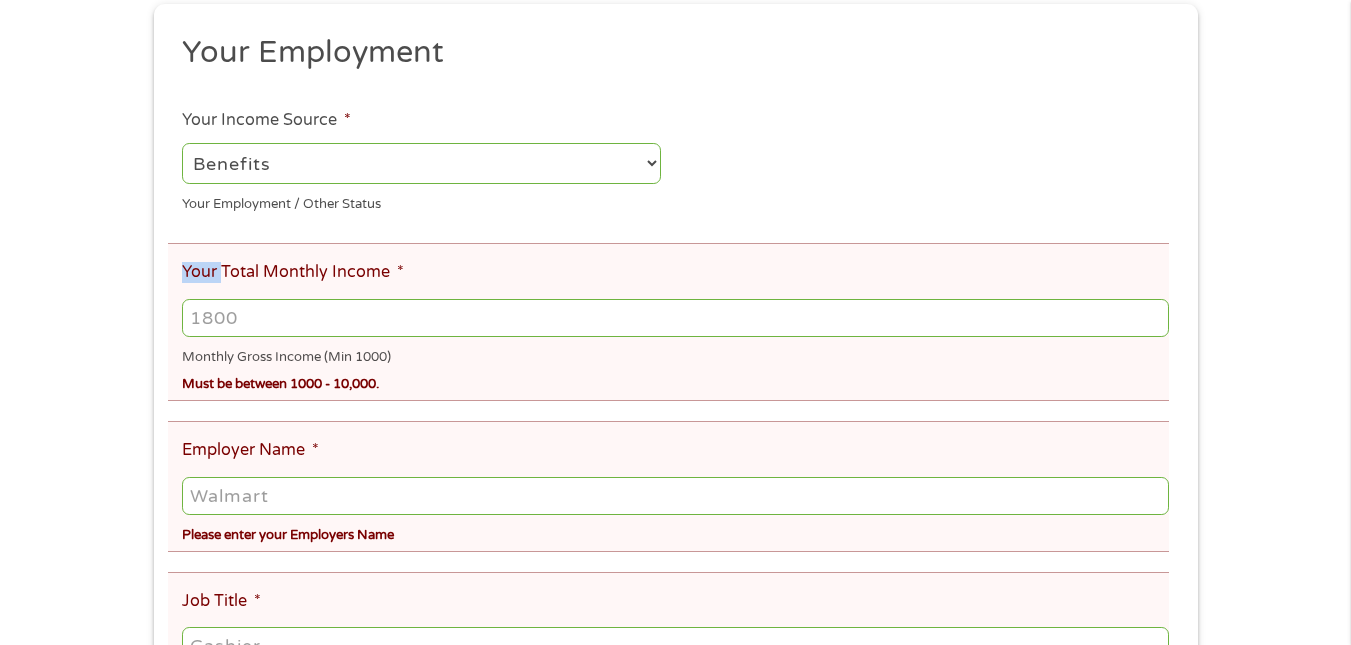 click on "--- Choose one --- Employment Self Employed Benefits" at bounding box center [421, 163] 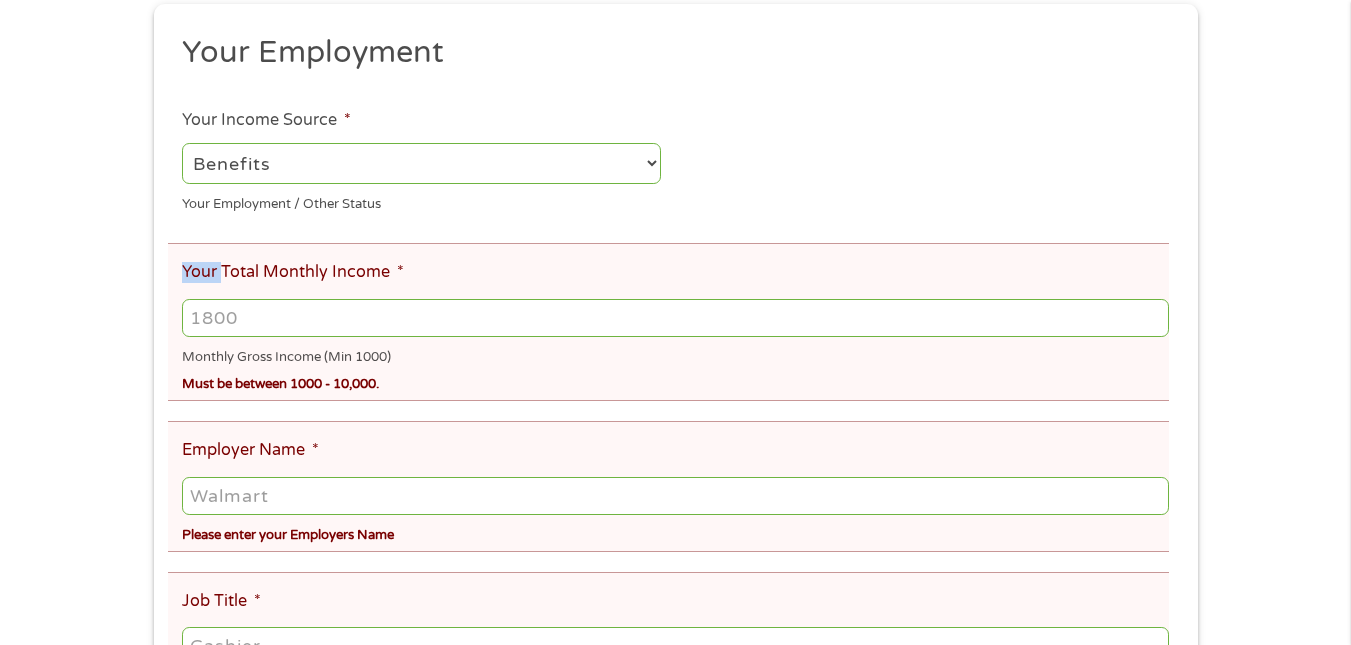 type on "Other" 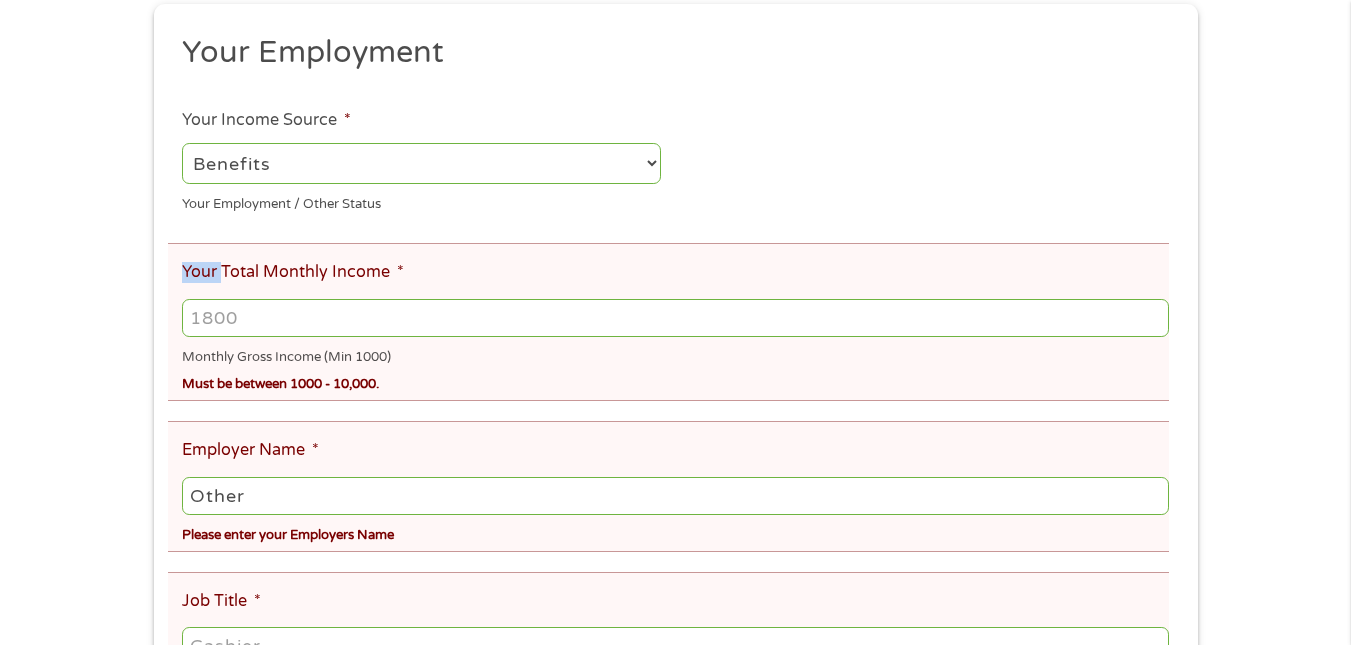 type on "[PHONE]" 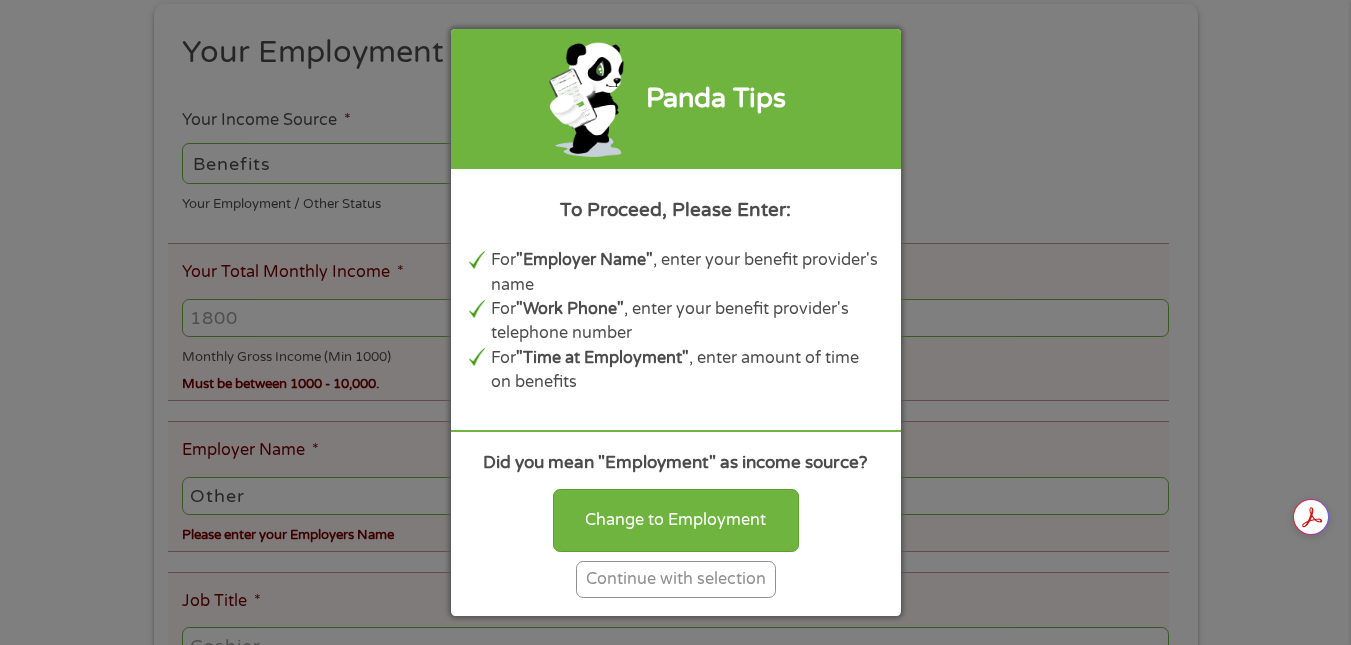 click on "Continue with selection" at bounding box center (676, 579) 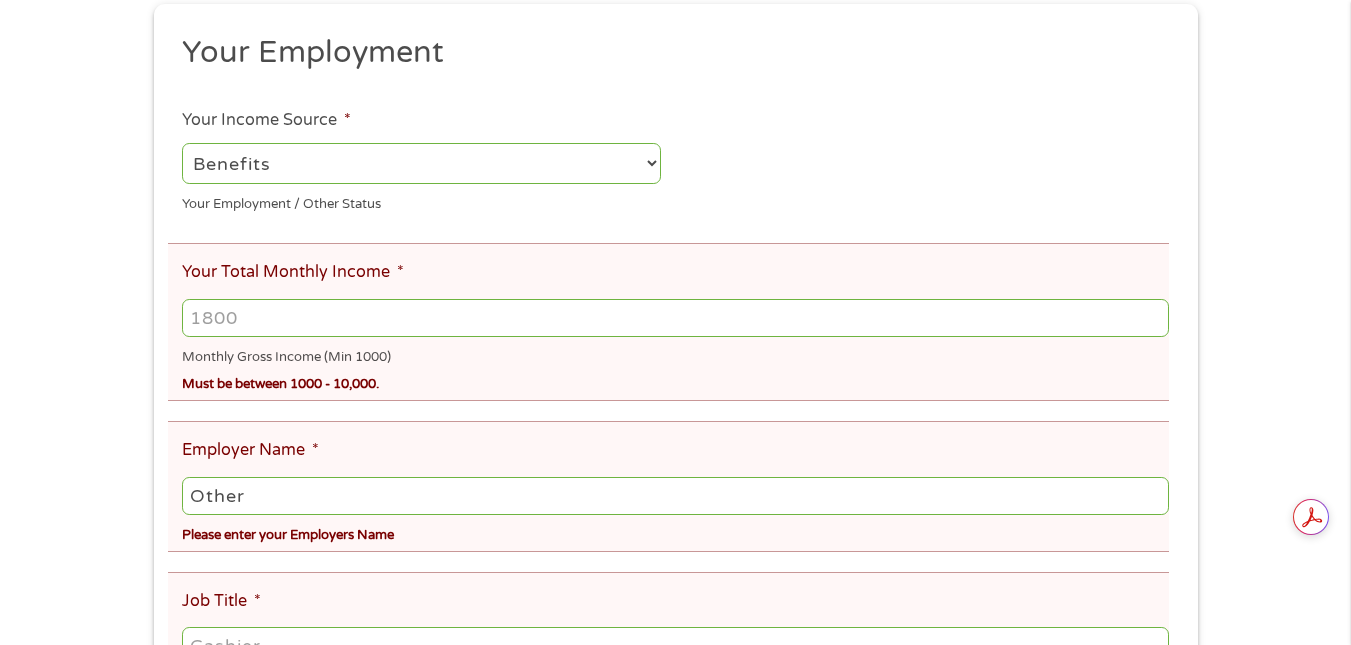click on "Job Title * Please enter your Employers Name" at bounding box center (668, 637) 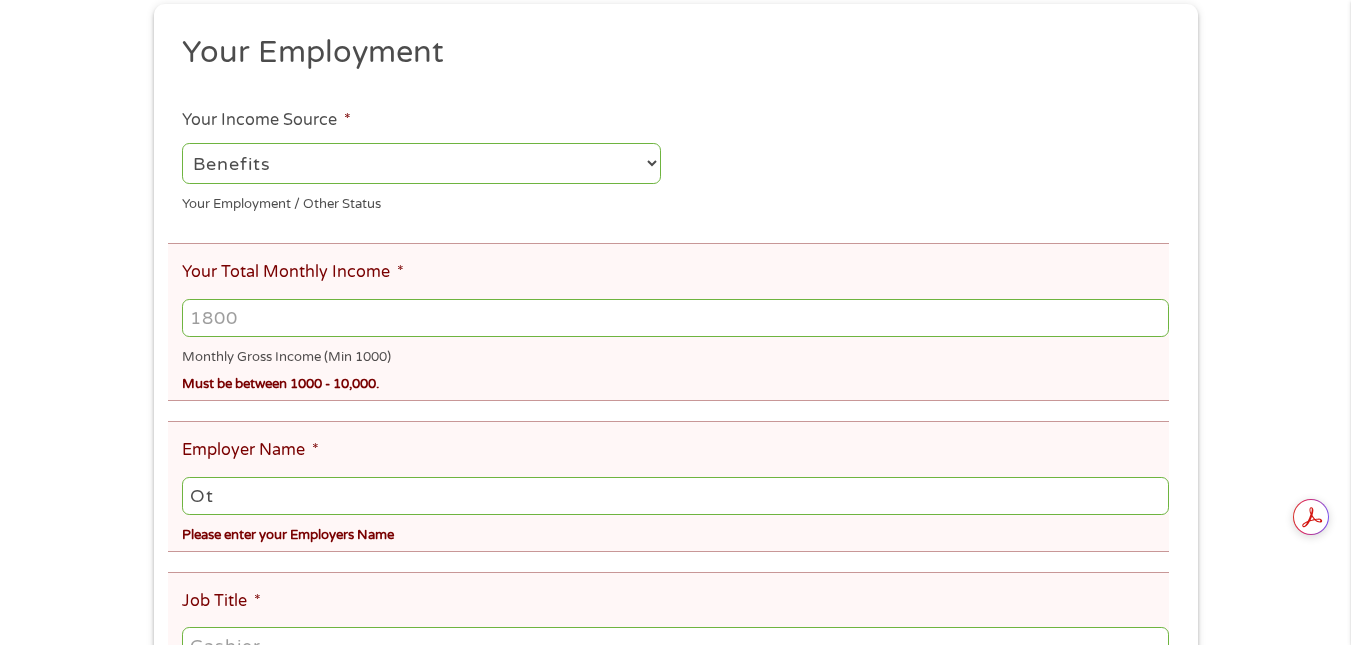 type on "O" 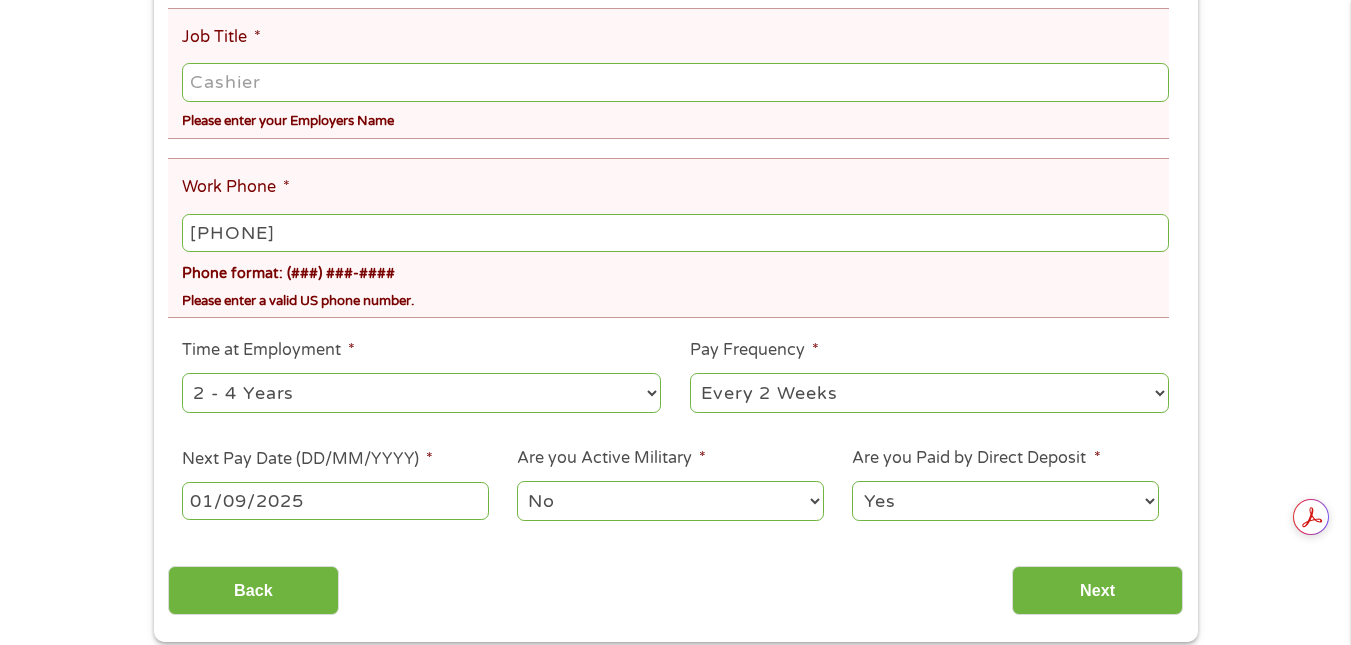 scroll, scrollTop: 1434, scrollLeft: 0, axis: vertical 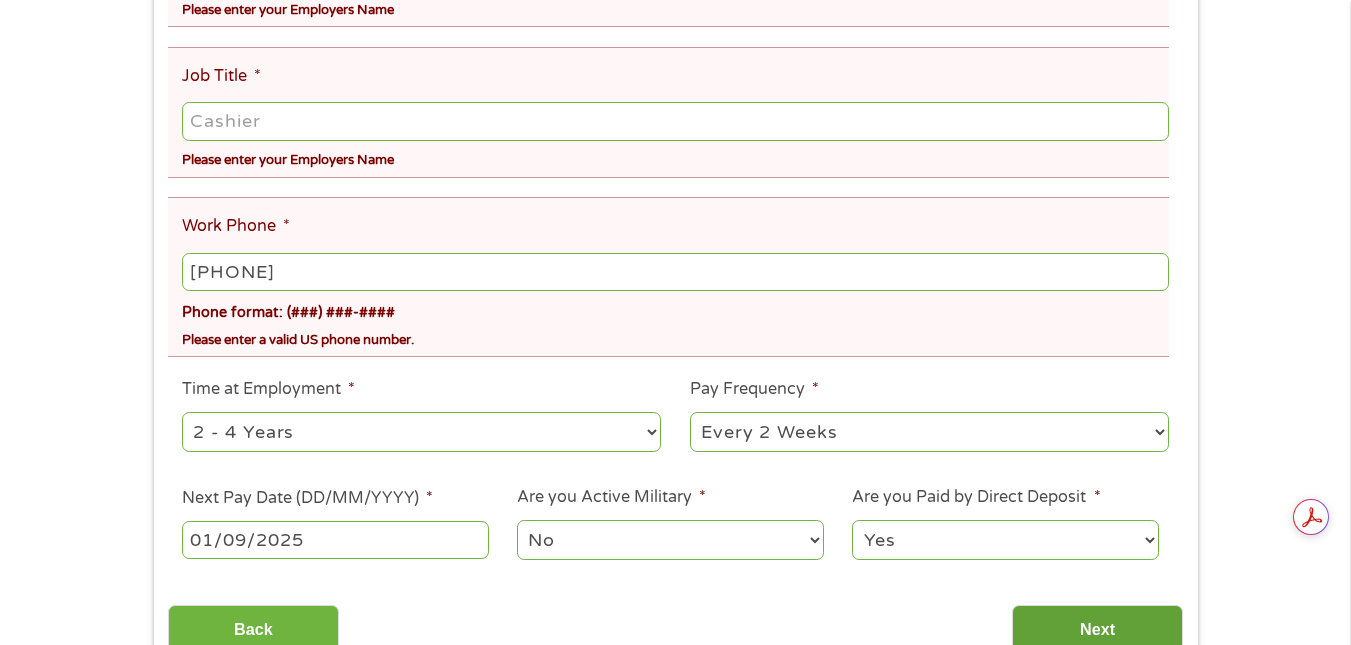 type on "SSDI" 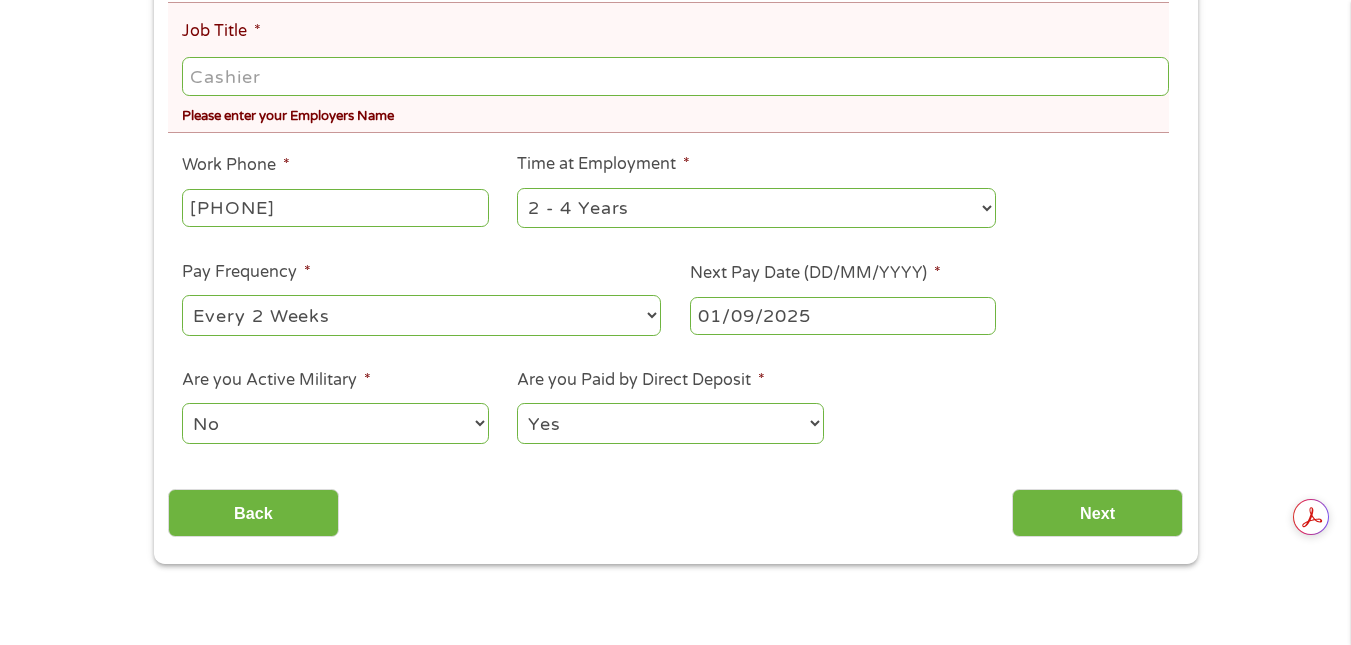 scroll, scrollTop: 0, scrollLeft: 0, axis: both 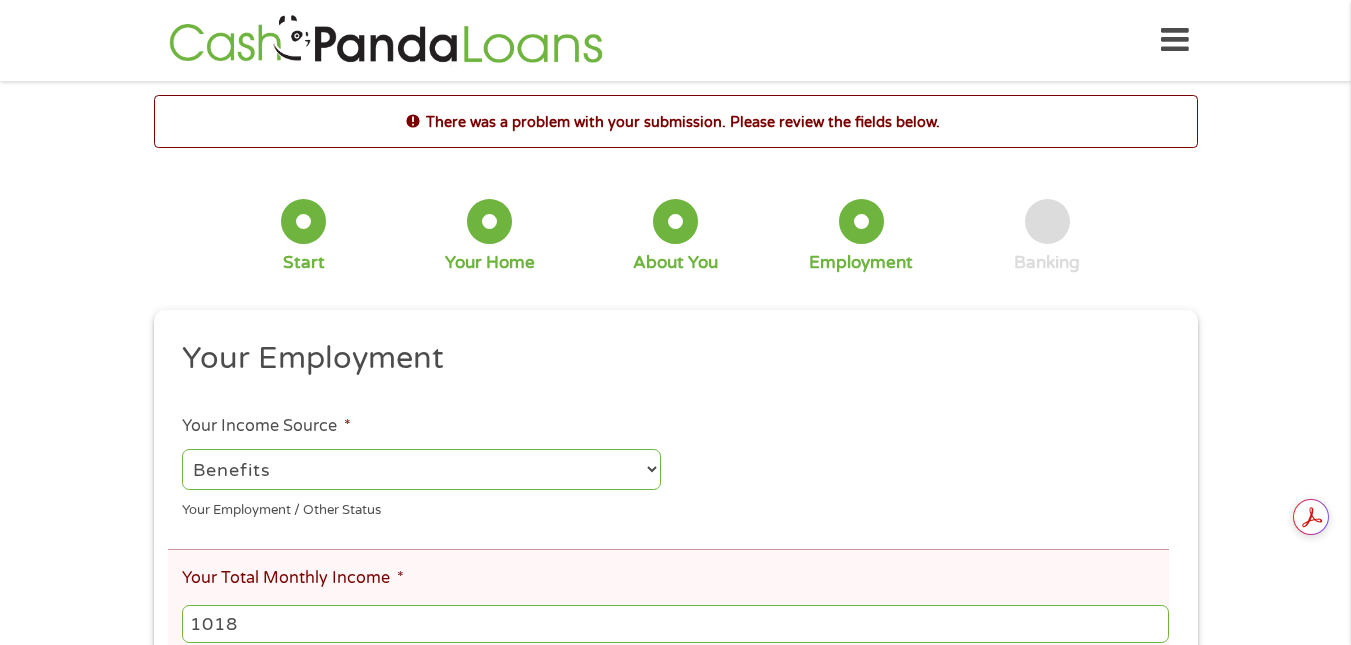 drag, startPoint x: 1149, startPoint y: 632, endPoint x: 1363, endPoint y: 572, distance: 222.2521 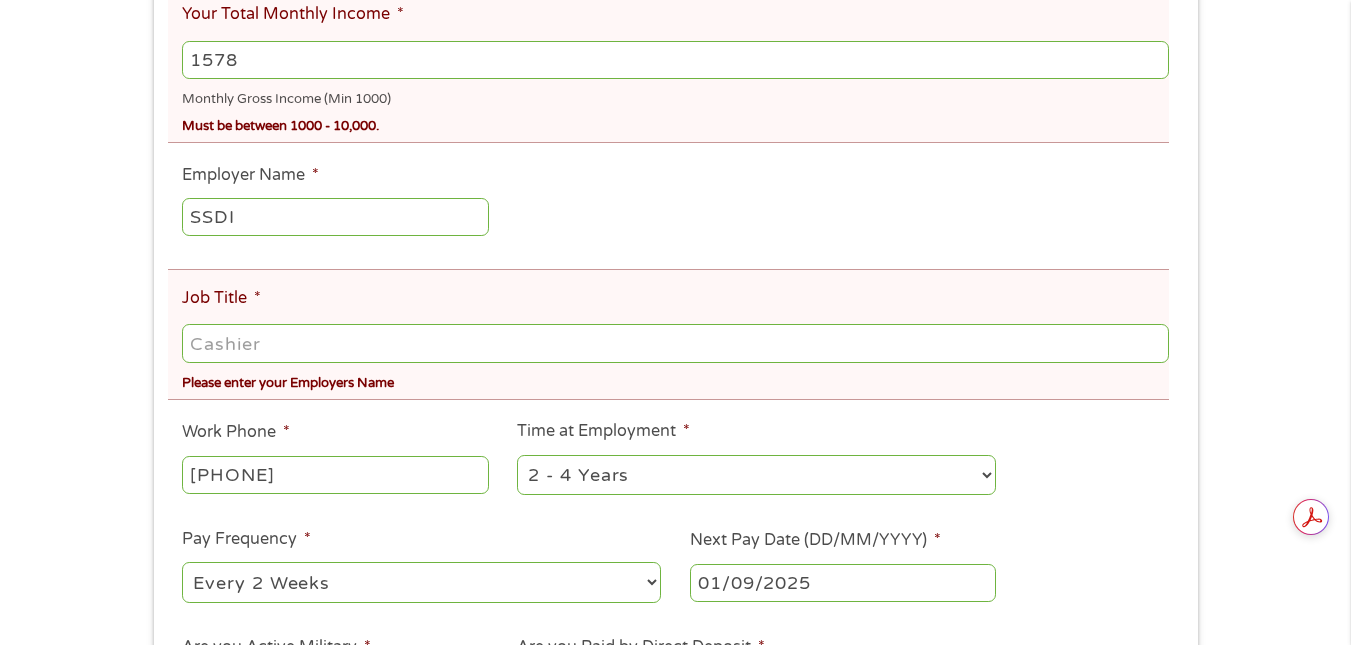 scroll, scrollTop: 1128, scrollLeft: 0, axis: vertical 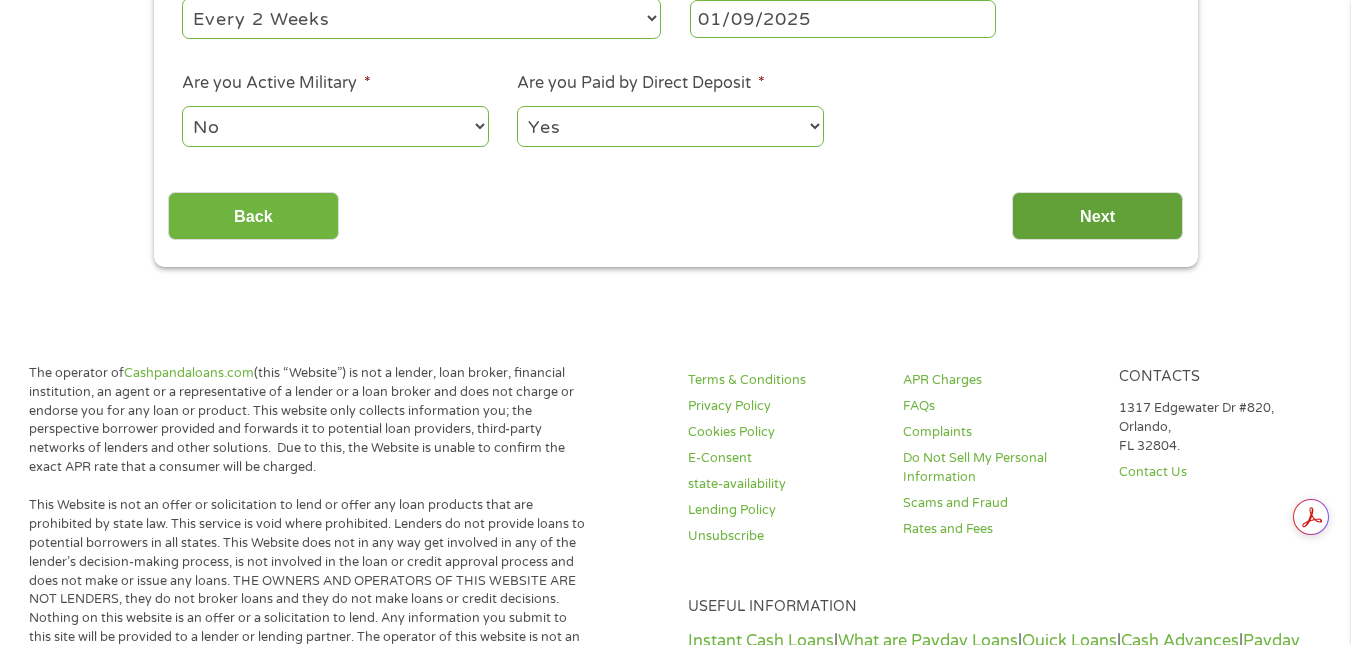 type on "1578" 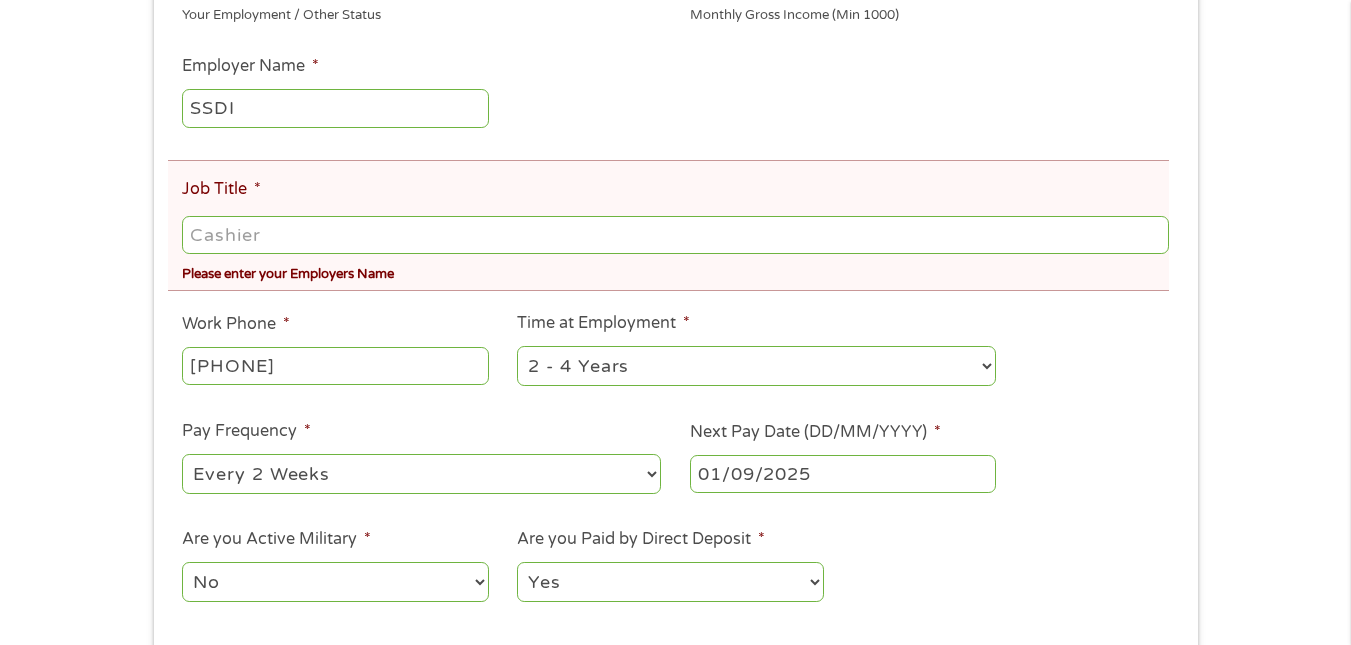 scroll, scrollTop: 0, scrollLeft: 0, axis: both 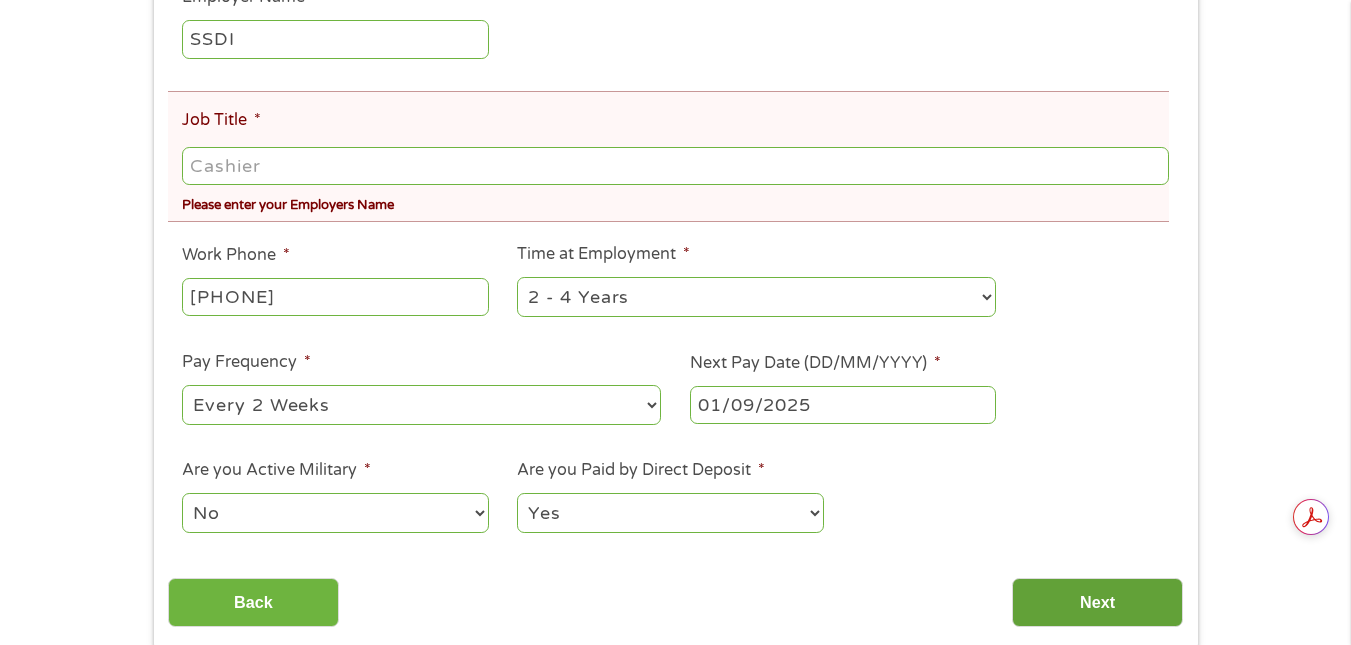 click on "Next" at bounding box center [1097, 602] 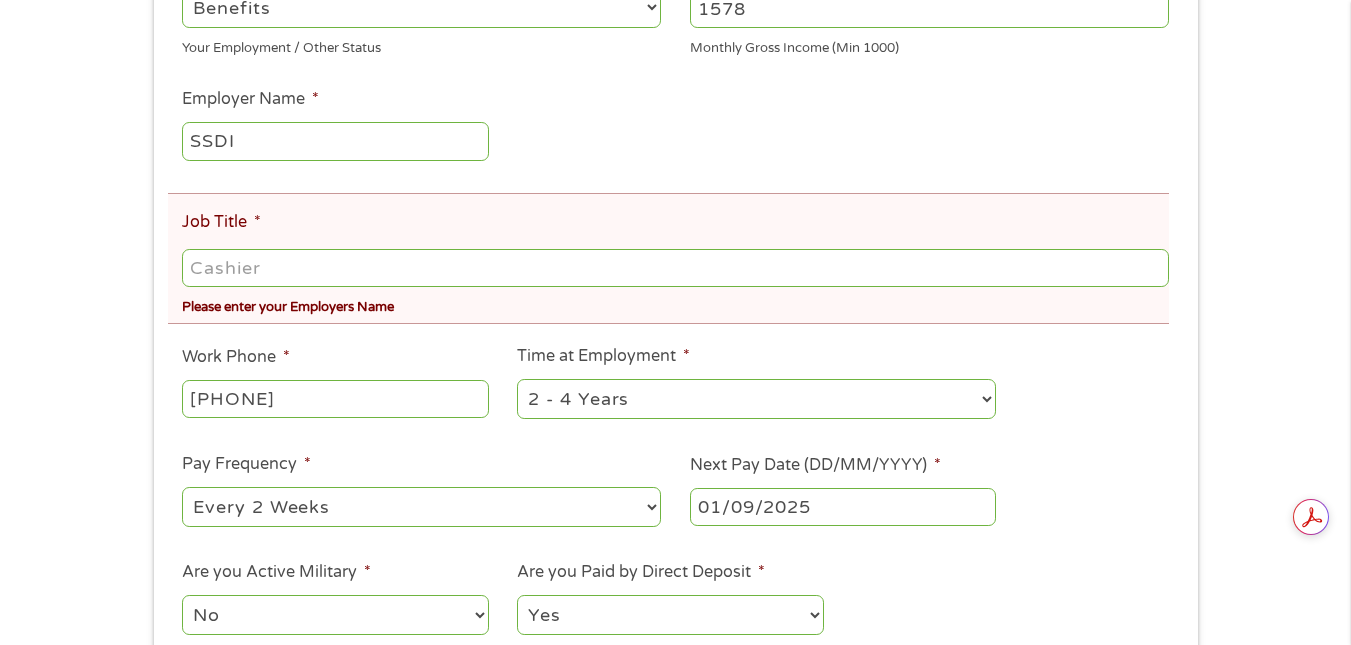 scroll, scrollTop: 0, scrollLeft: 0, axis: both 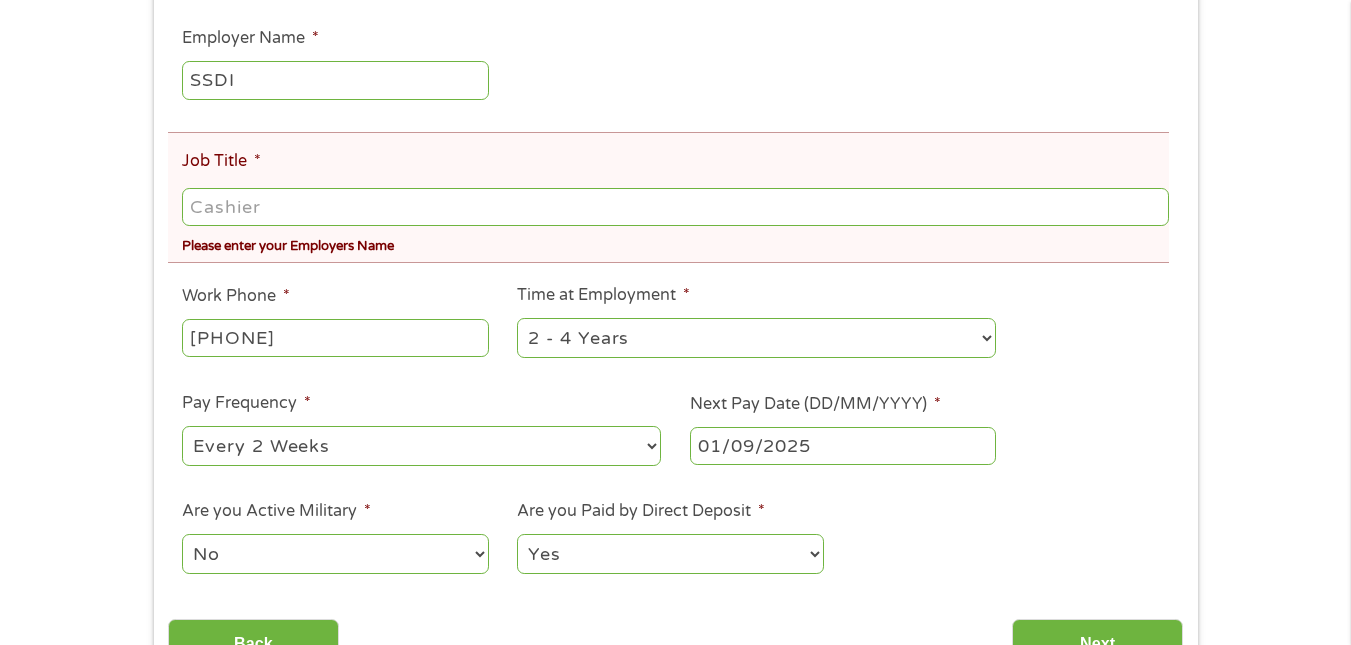 click on "Job Title *" at bounding box center [675, 207] 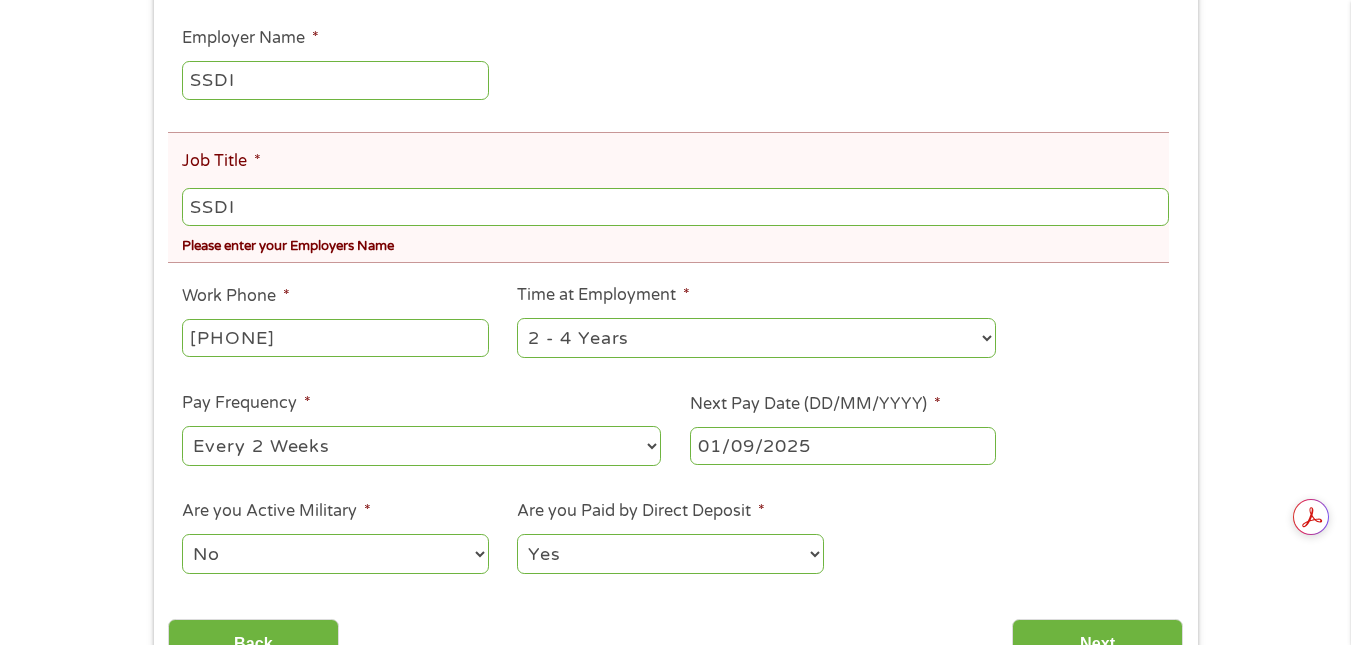 type on "SSDI" 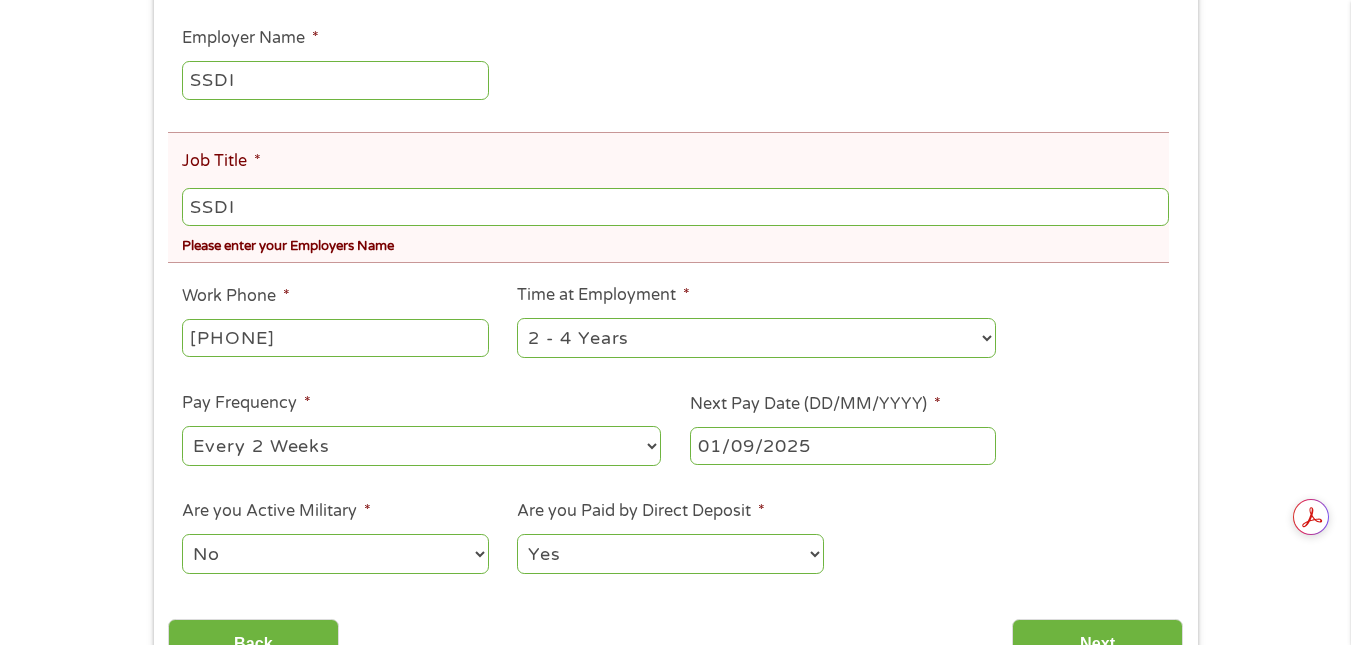 click on "--- Choose one --- Every 2 Weeks Every Week Monthly Semi-Monthly" at bounding box center (421, 446) 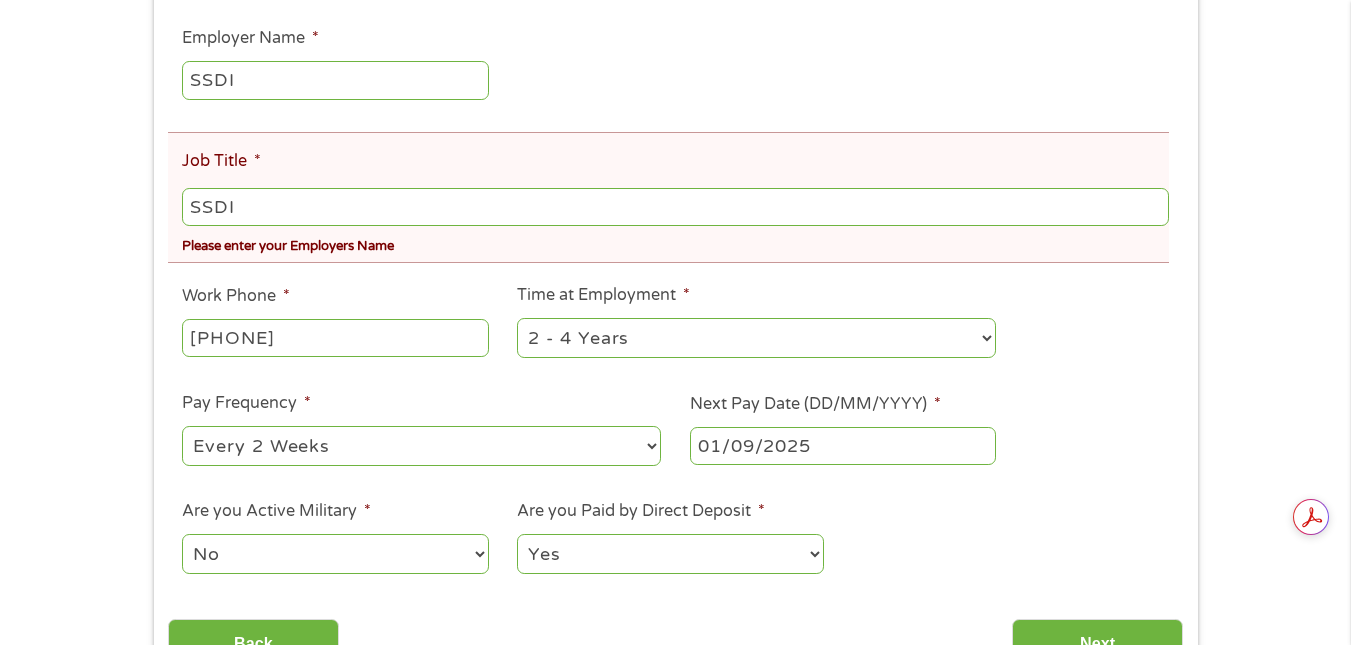 select on "monthly" 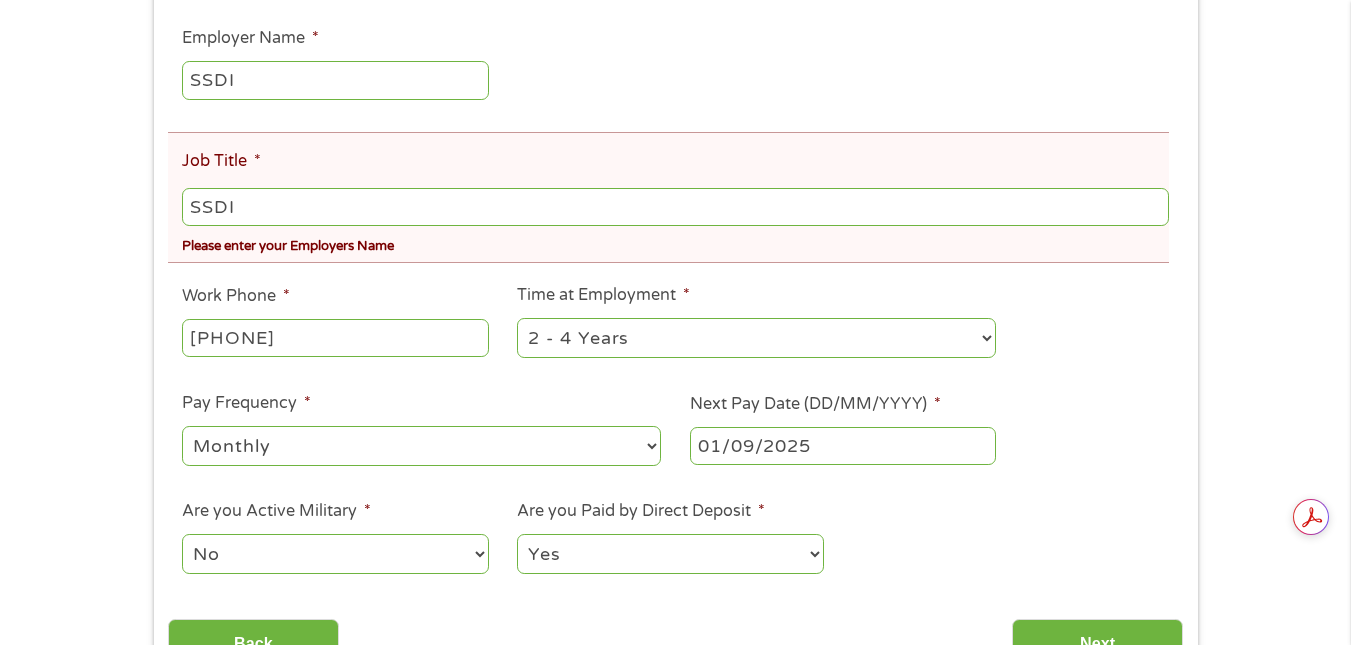 click on "--- Choose one --- Every 2 Weeks Every Week Monthly Semi-Monthly" at bounding box center [421, 446] 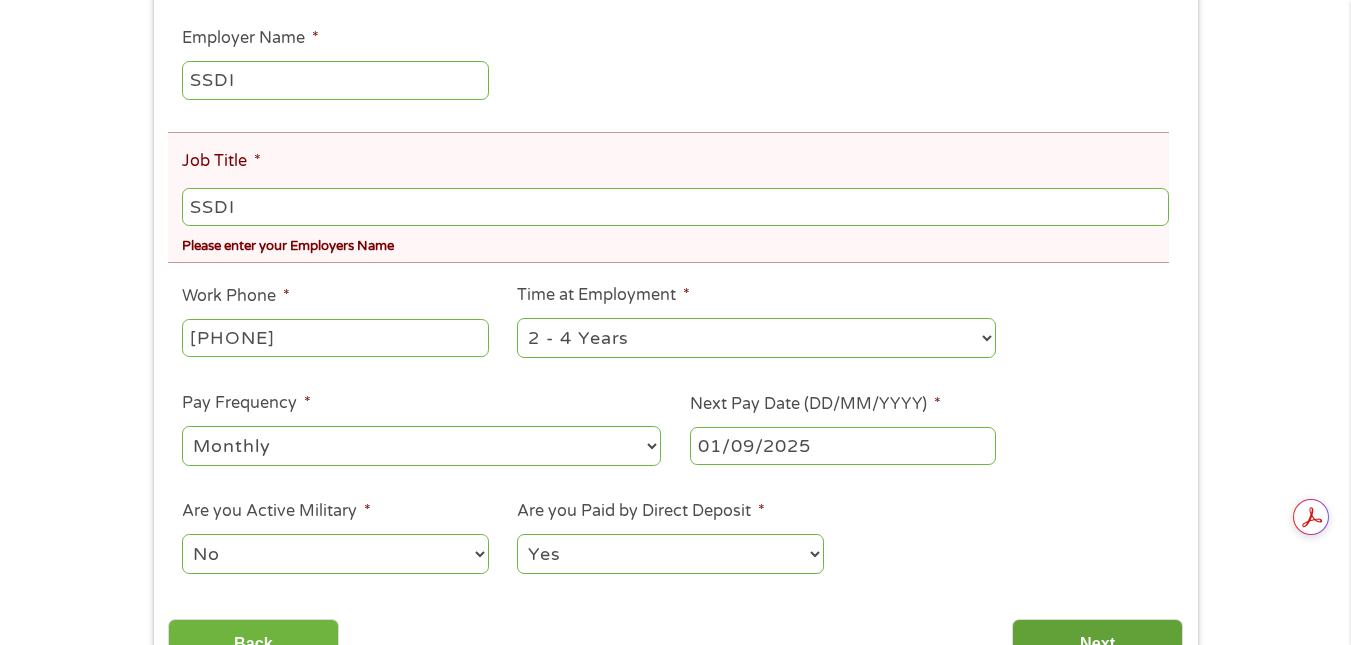 click on "Next" at bounding box center [1097, 643] 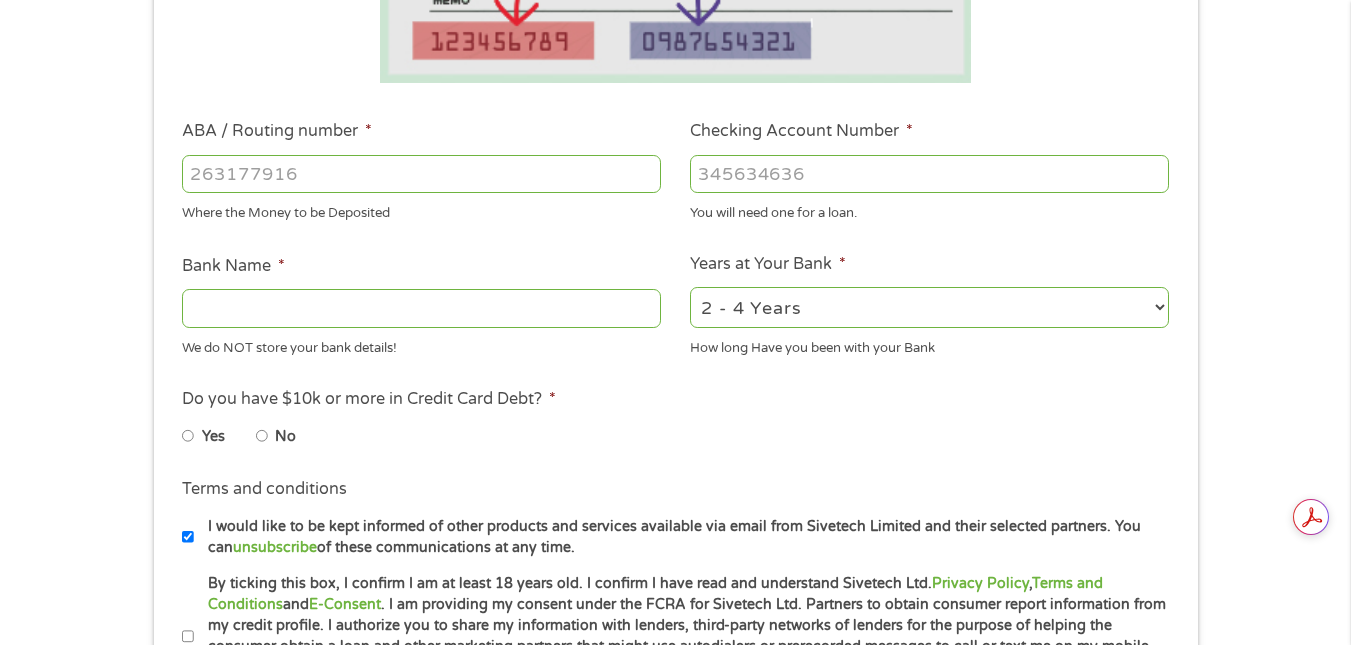 scroll, scrollTop: 164, scrollLeft: 0, axis: vertical 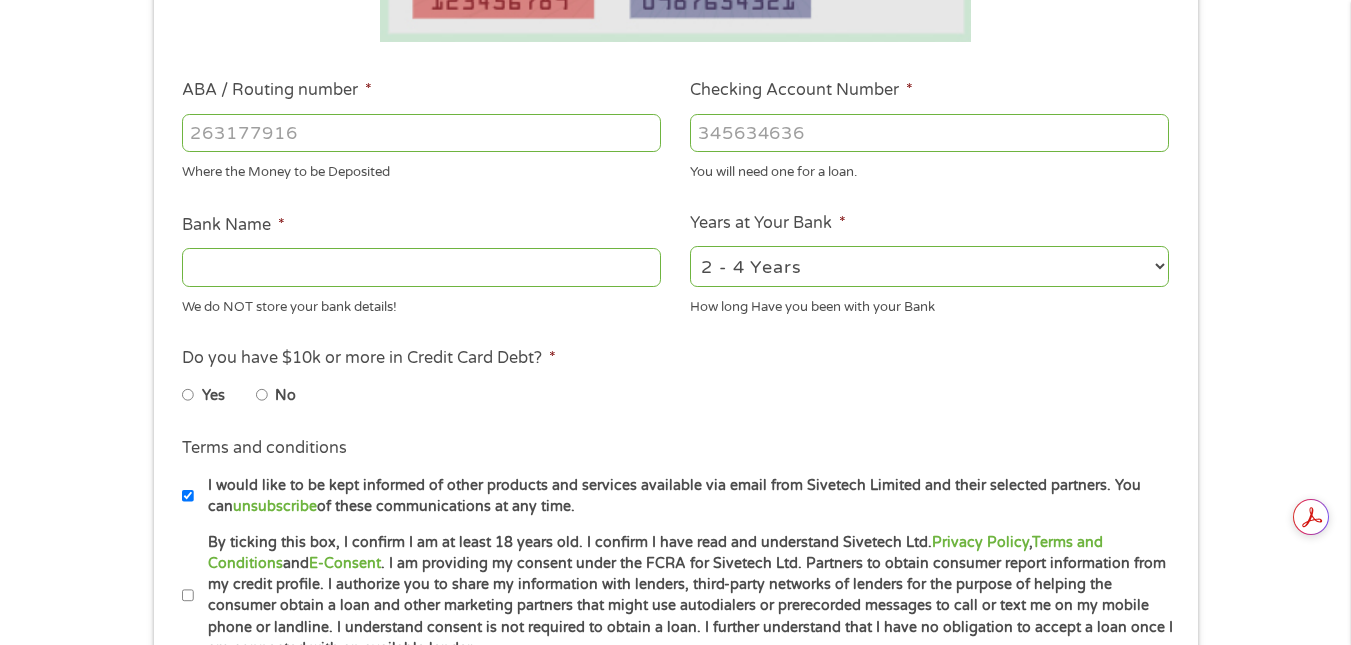 click on "ABA / Routing number *" at bounding box center [421, 133] 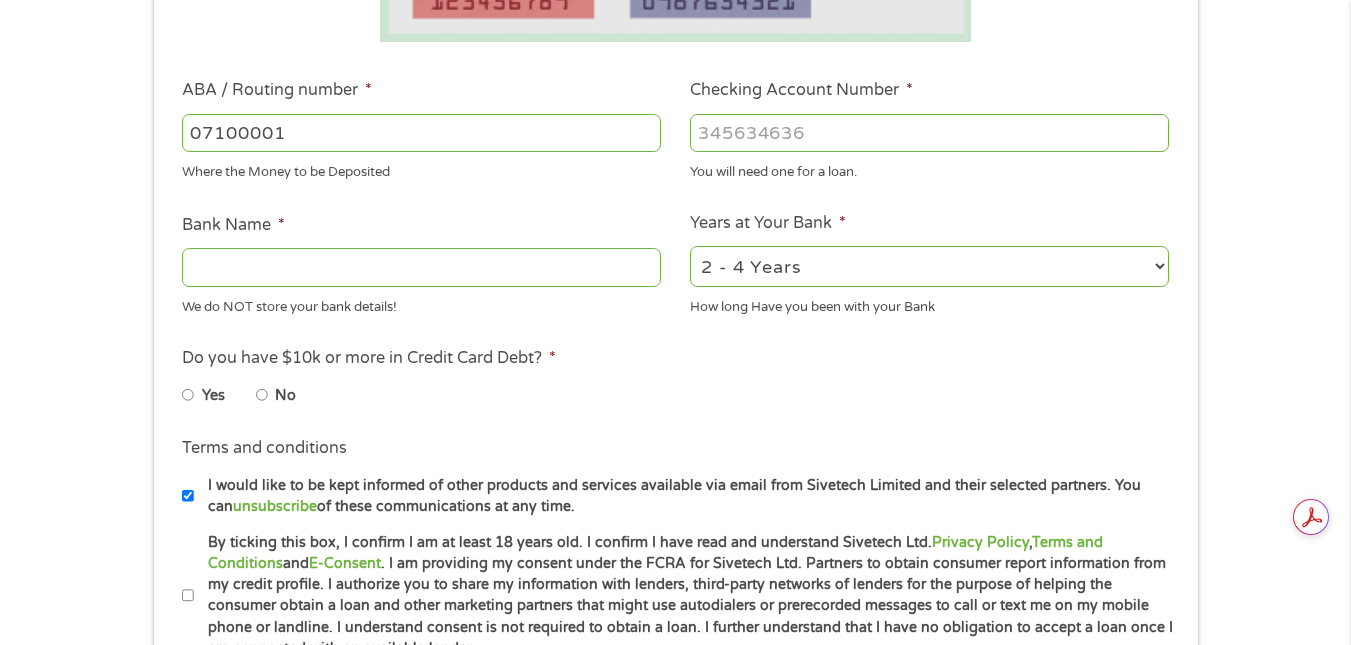 type on "071000013" 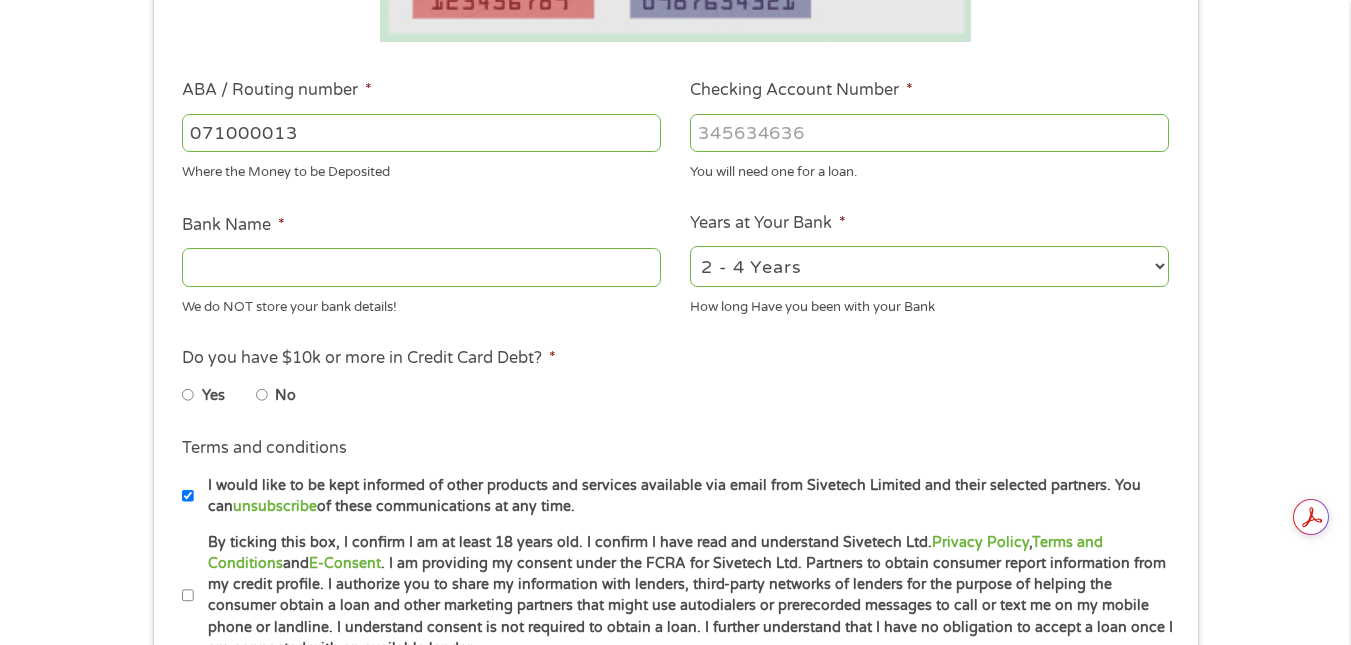 type on "JPMORGAN CHASE BANK NA" 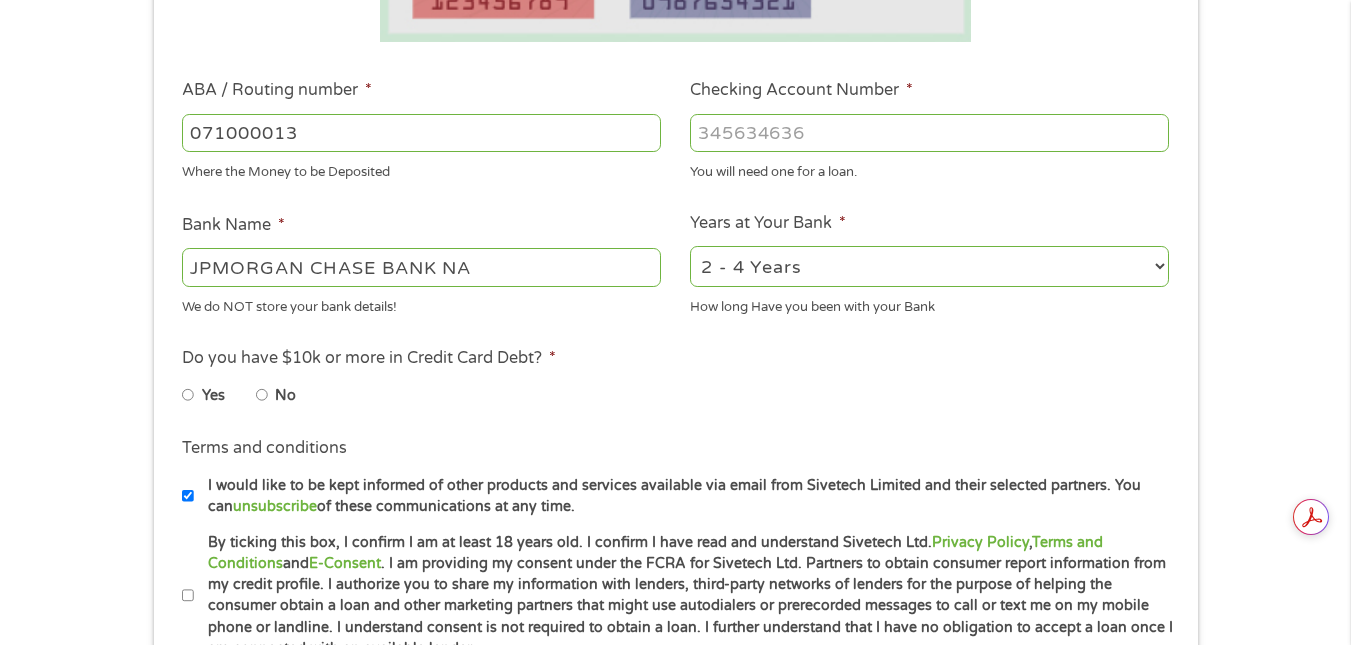 type on "071000013" 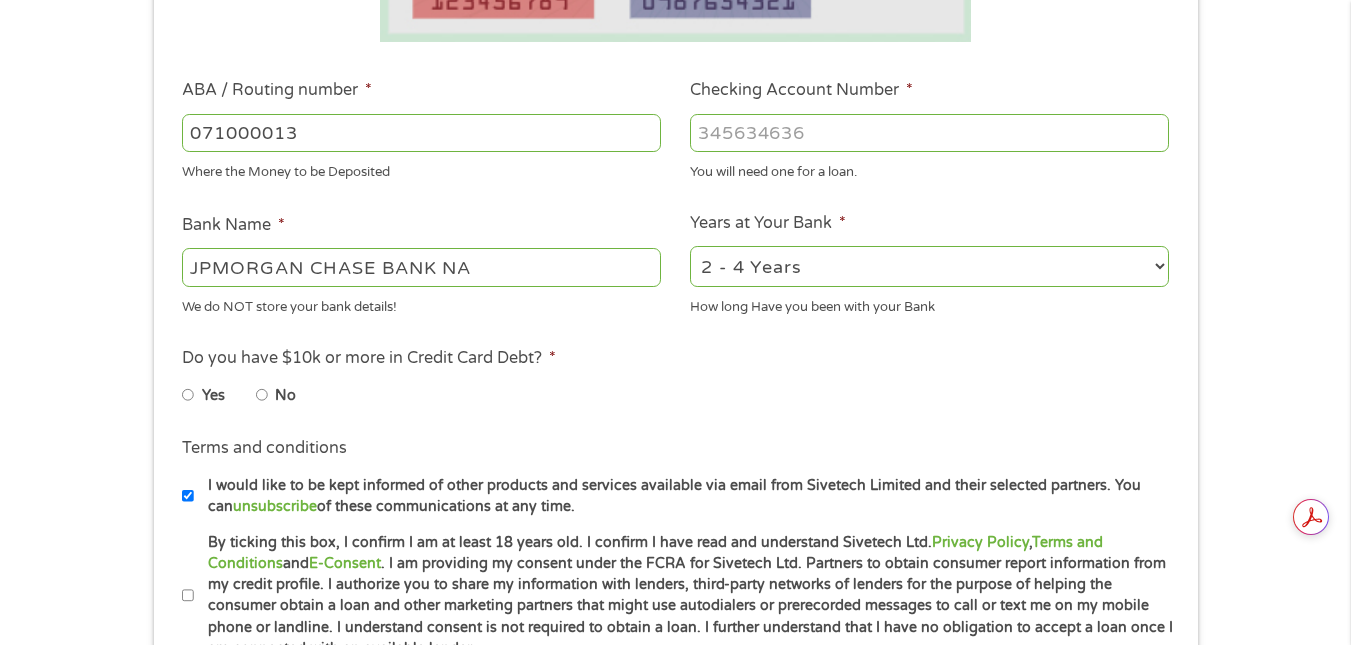 click on "Checking Account Number *" at bounding box center [929, 133] 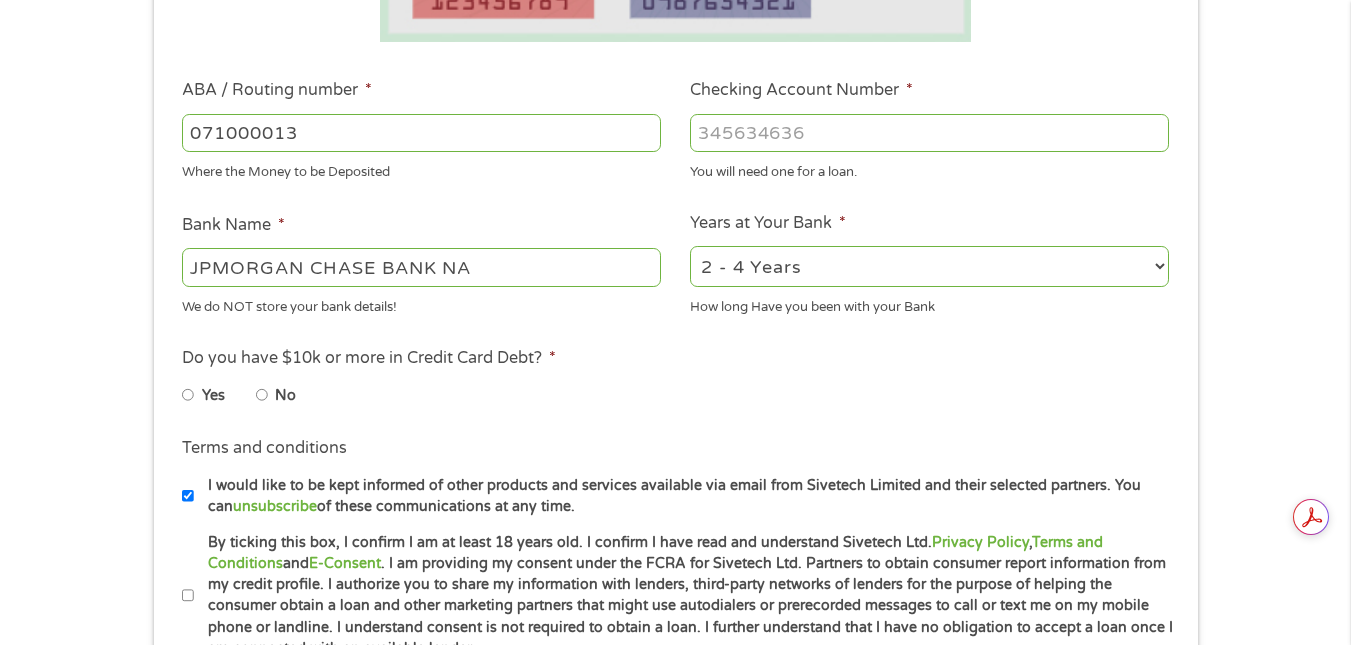 click on "Checking Account Number *" at bounding box center [929, 133] 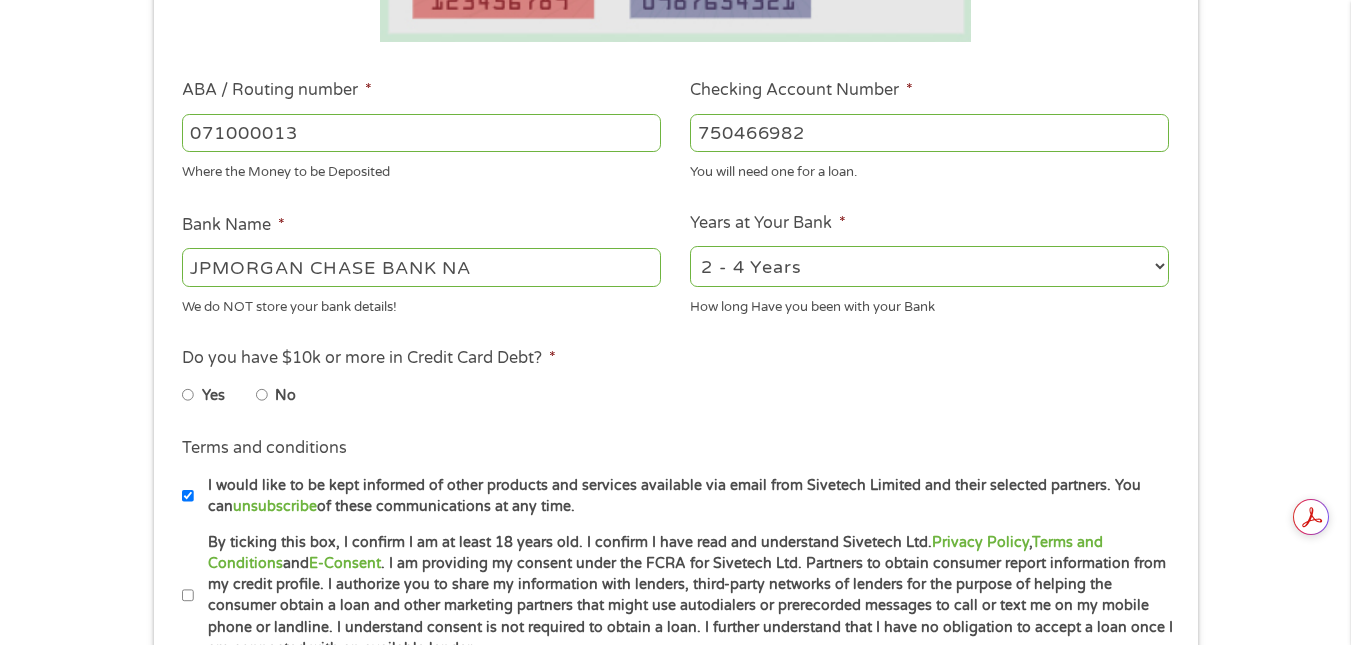 type on "750466982" 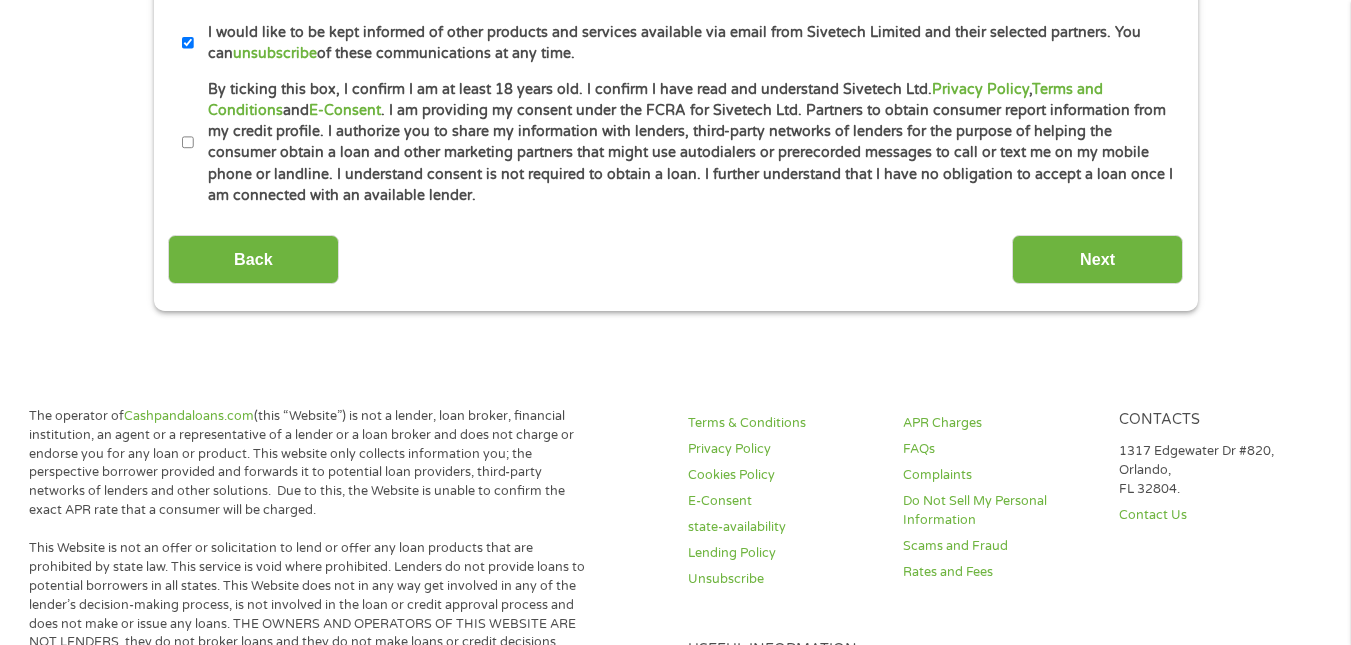 scroll, scrollTop: 920, scrollLeft: 0, axis: vertical 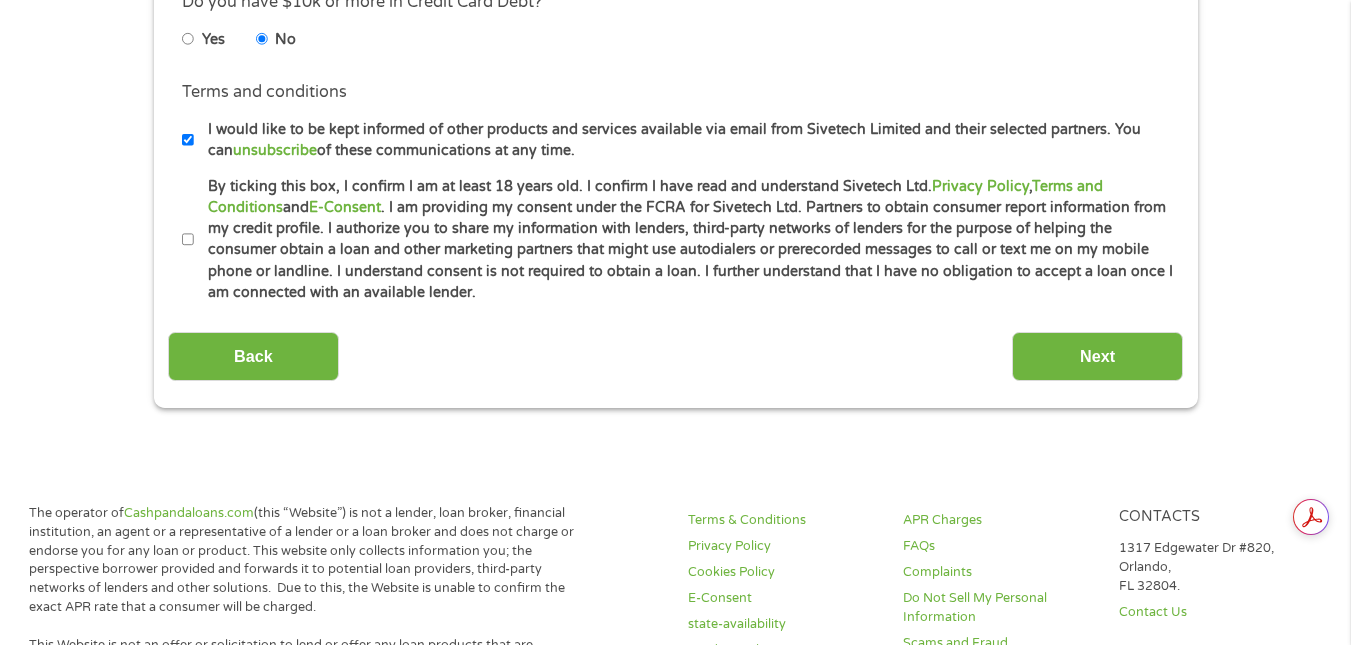 click on "By ticking this box, I confirm I am at least 18 years old. I confirm I have read and understand Sivetech Ltd.  Privacy Policy ,  Terms and Conditions  and  E-Consent . I am providing my consent under the FCRA for Sivetech Ltd. Partners to obtain consumer report information from my credit profile. I authorize you to share my information with lenders, third-party networks of lenders for the purpose of helping the consumer obtain a loan and other marketing partners that might use autodialers or prerecorded messages to call or text me on my mobile phone or landline. I understand consent is not required to obtain a loan. I further understand that I have no obligation to accept a loan once I am connected with an available lender." at bounding box center [188, 240] 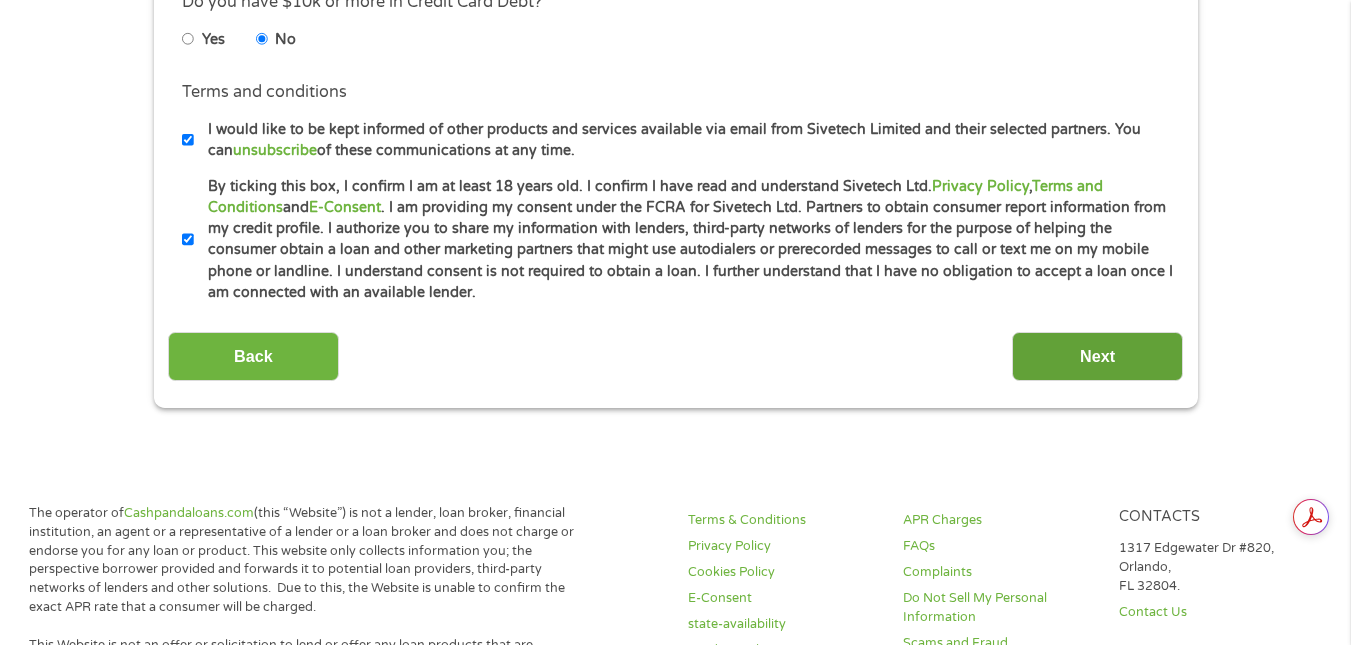 click on "Next" at bounding box center [1097, 356] 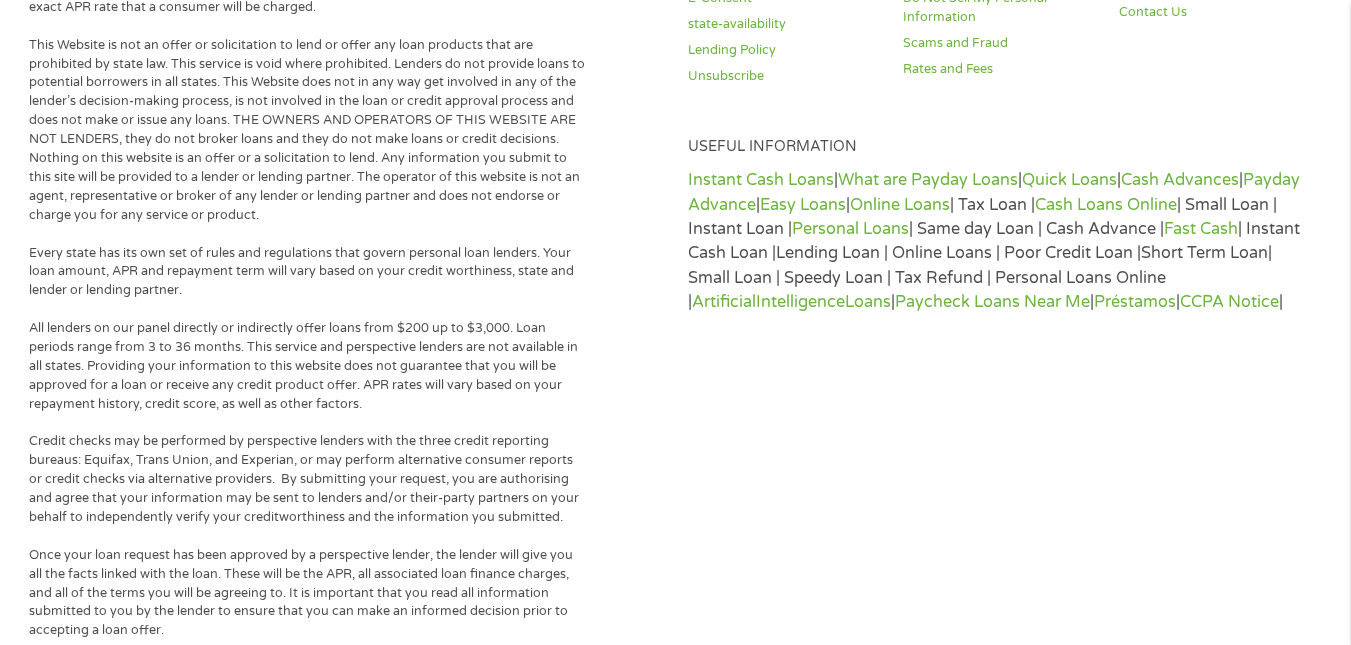 scroll, scrollTop: 8, scrollLeft: 8, axis: both 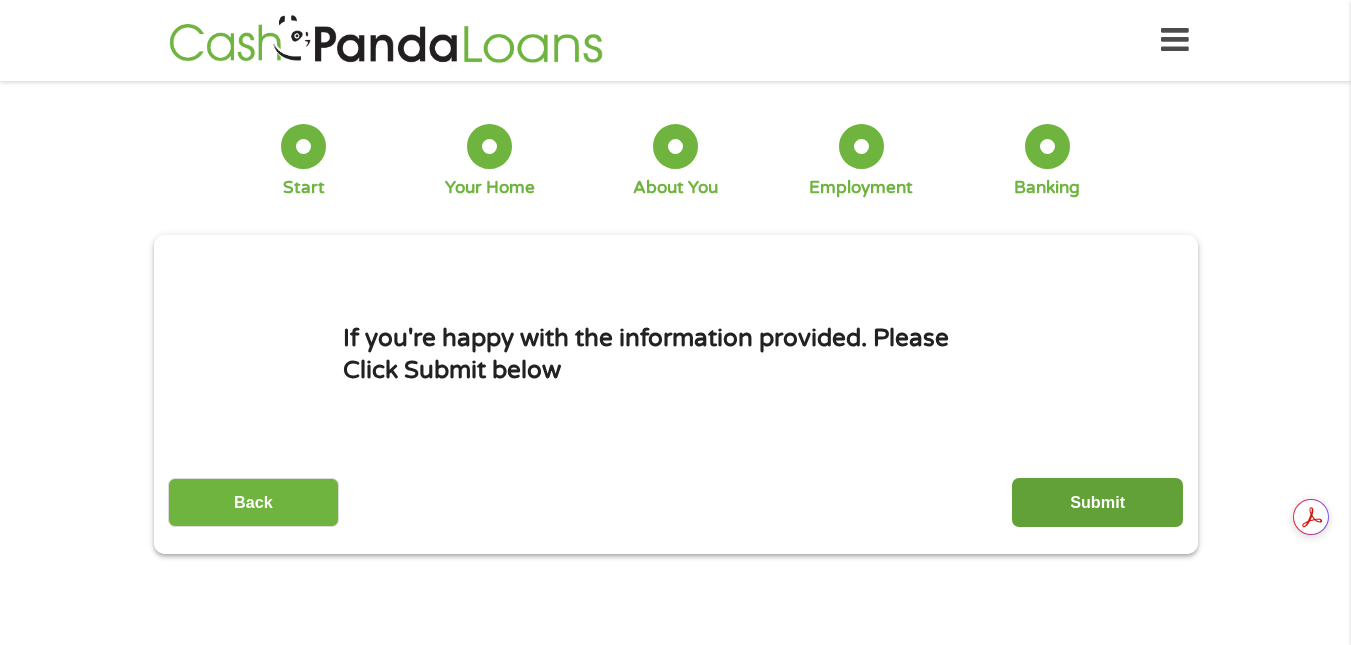 click on "Submit" at bounding box center (1097, 502) 